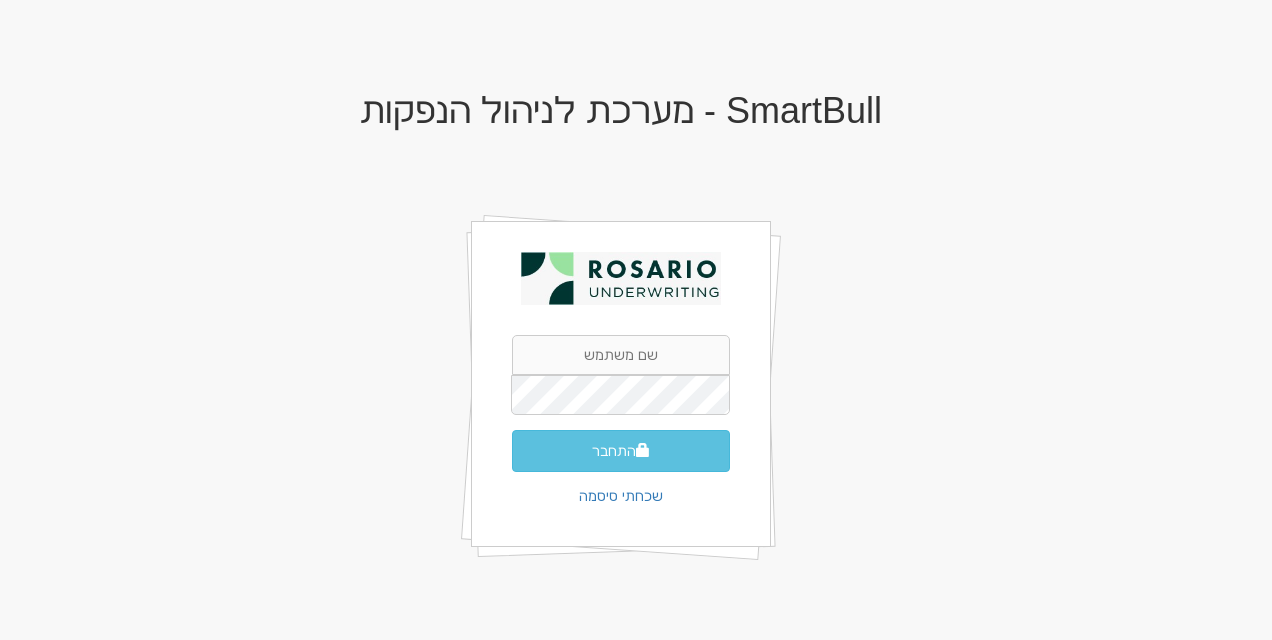 scroll, scrollTop: 0, scrollLeft: 0, axis: both 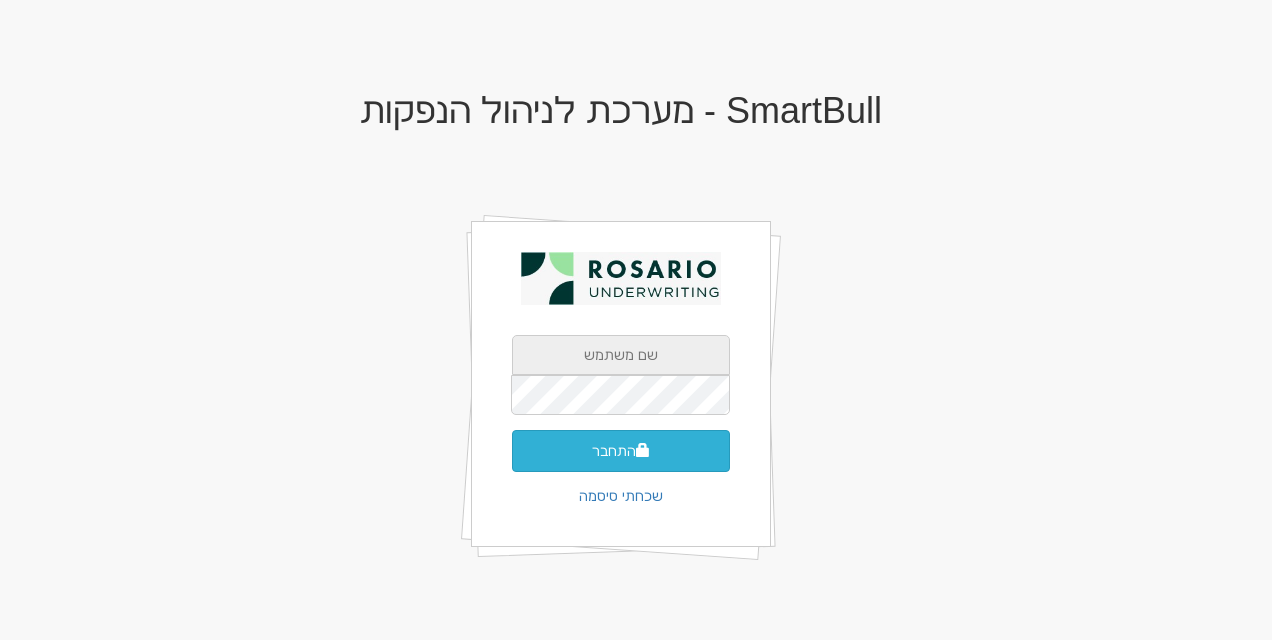 type on "[EMAIL_ADDRESS][PERSON_NAME][DOMAIN_NAME]" 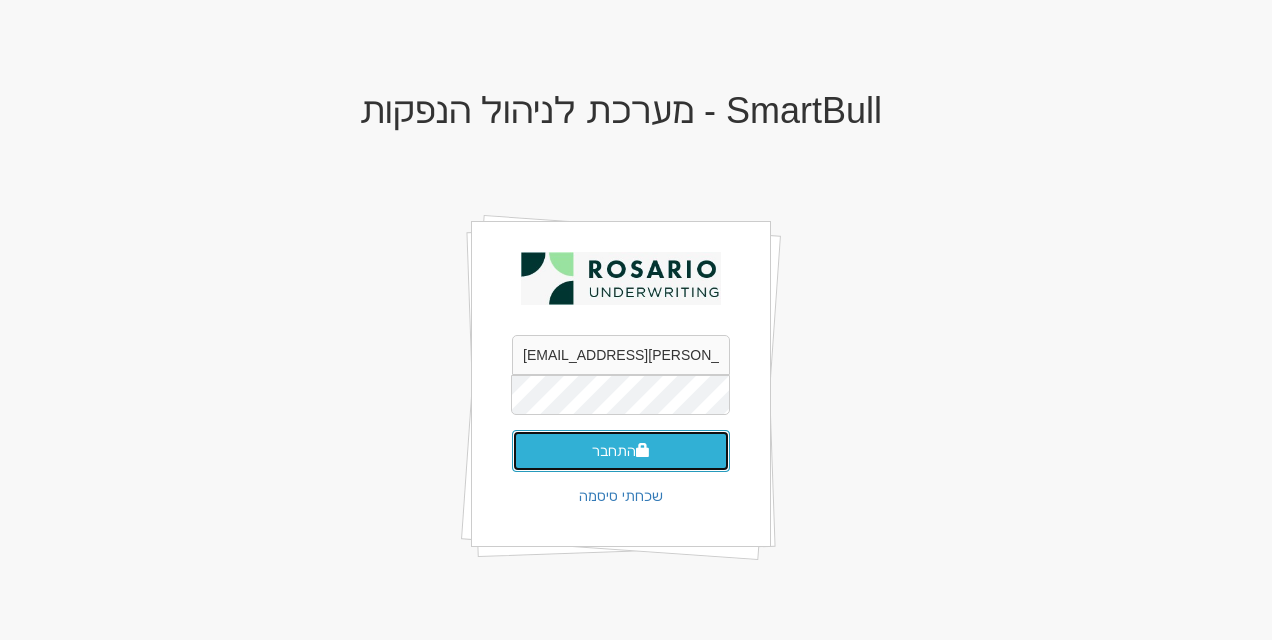 click on "התחבר" at bounding box center (621, 451) 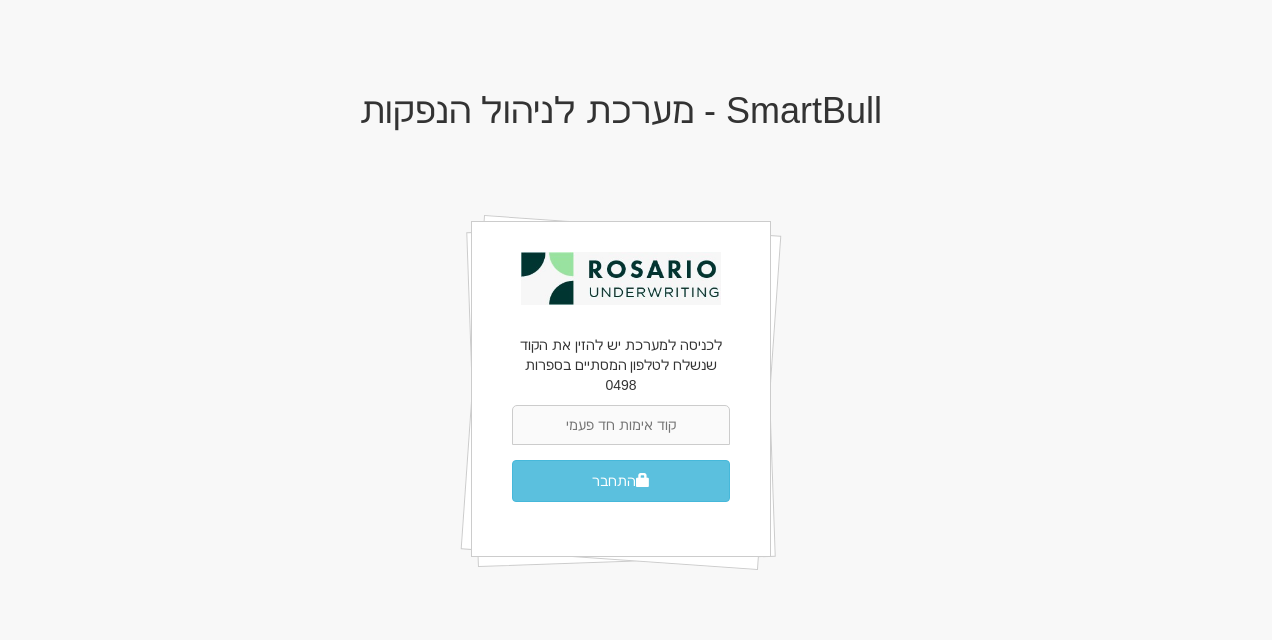 scroll, scrollTop: 0, scrollLeft: 0, axis: both 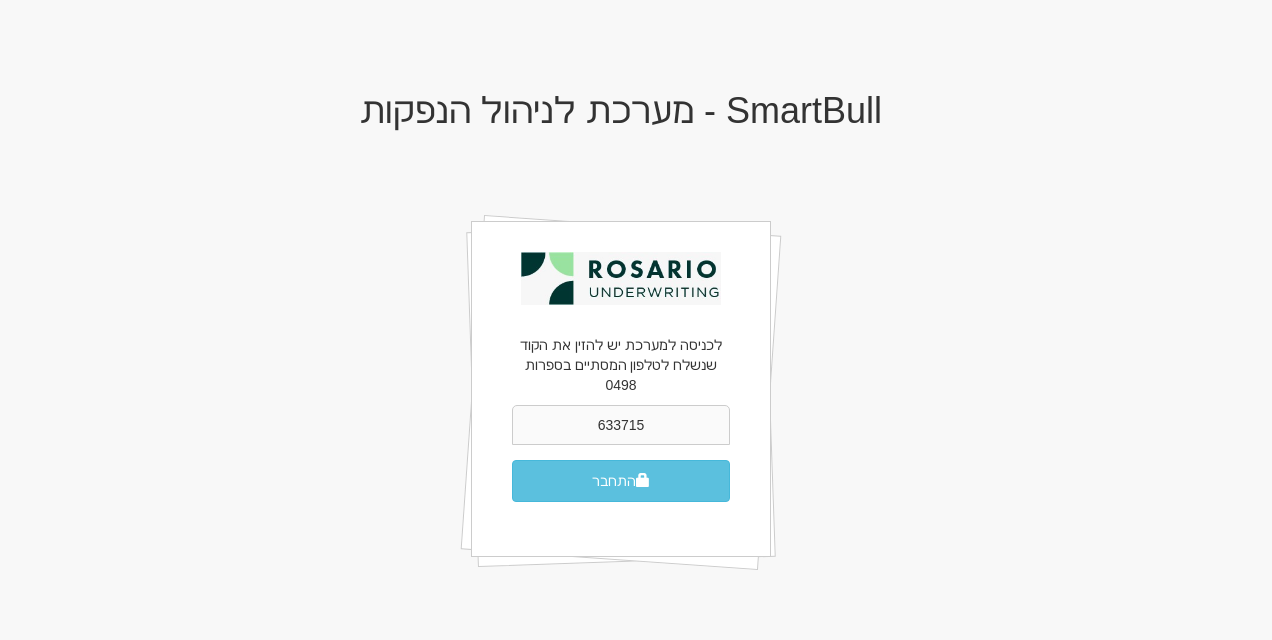 type on "633715" 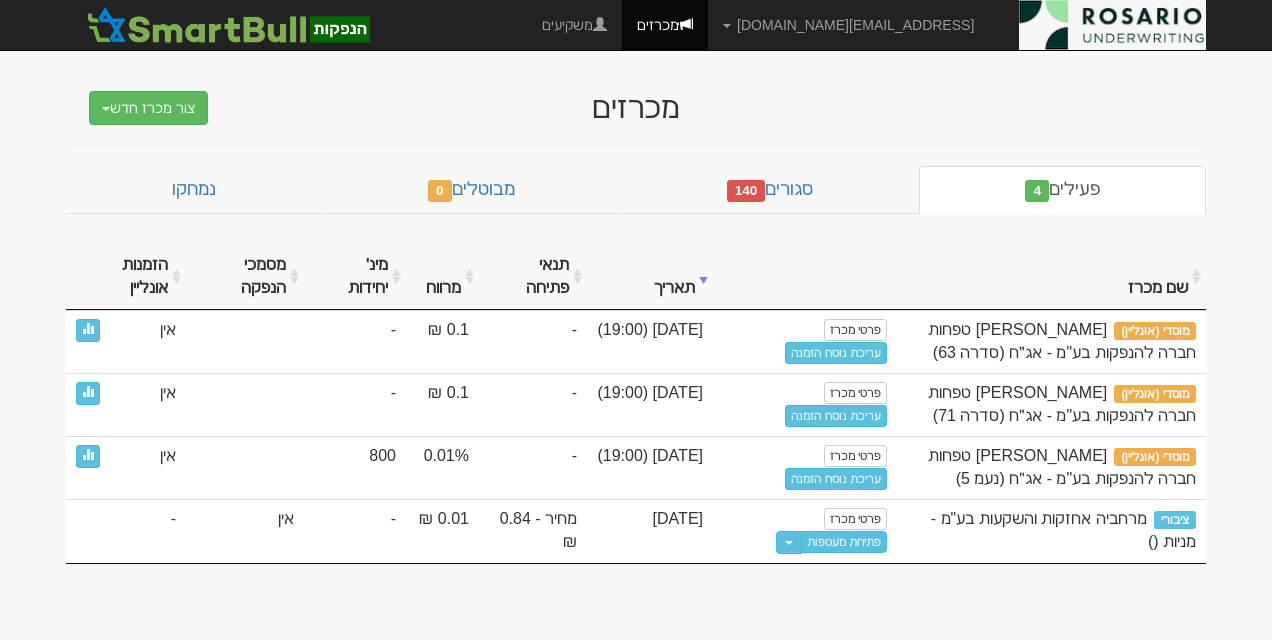 scroll, scrollTop: 0, scrollLeft: 0, axis: both 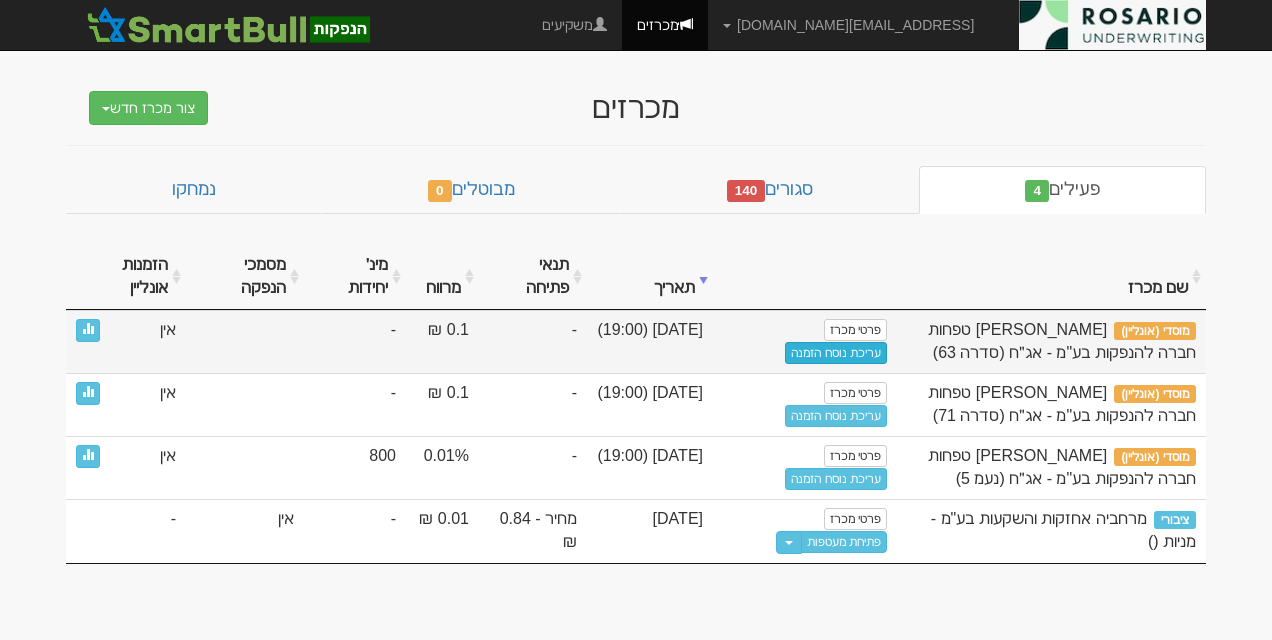 click on "עריכת נוסח הזמנה" at bounding box center (836, 353) 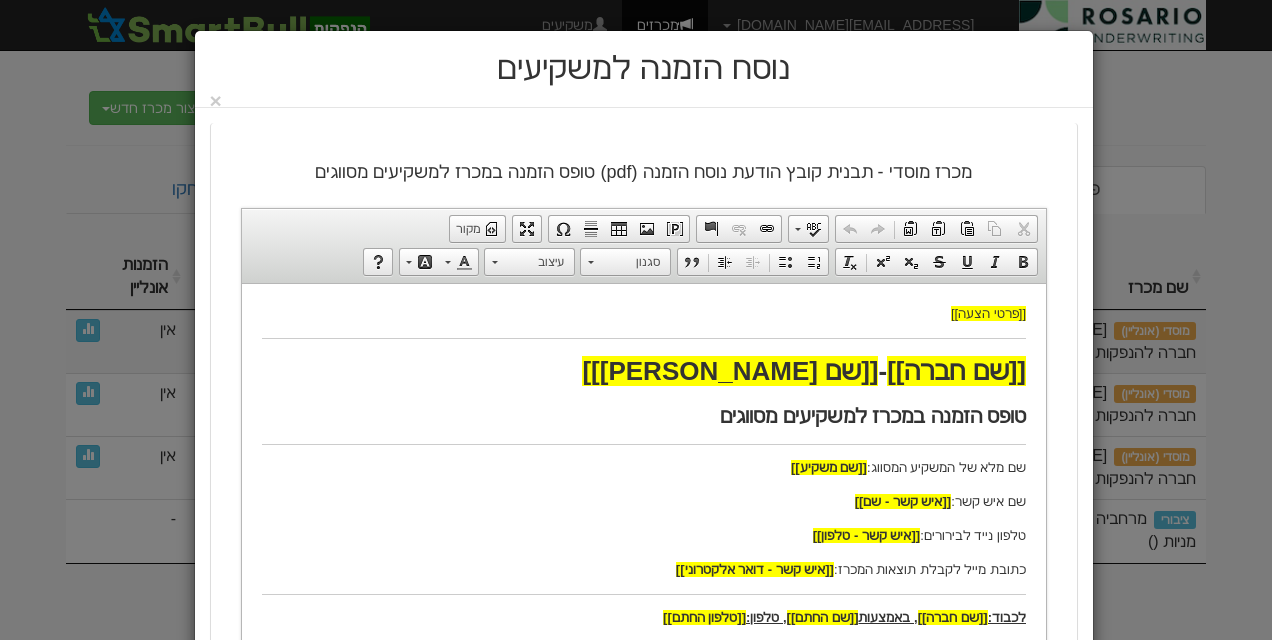 click on "[[פרטי הצעה]] [[שם חברה]]  -  [[שם נייר מונפק]] טופס הזמנה במכרז למשקיעים מסווגים שם מלא של המשקיע המסווג:       [[שם משקיע]] שם איש קשר:       [[איש קשר - שם]] טלפון נייד לבירורים:       [[איש קשר - טלפון]] כתובת מייל לקבלת תוצאות המכרז:       [[איש קשר - דואר אלקטרוני]] לכבוד:  [[שם חברה]] , באמצעות  [[שם [PERSON_NAME]]] , טלפון:  [[טלפון [PERSON_NAME]]] הנדון:  [[שם חברה]]  (״החברה״) - מכרז מקדים למשקיעים מסווגים אנו נותנים בזאת הרשאה לחבר הבורסה לחיוב, ששמו מפורט להלן, ומורים לו לחייב את חשבוננו, שפרטיו מופיעים להלן, בסכום המתחייב מכמות ניירות הערך שתוקצה לנו בפועל וממחירם ההנפקה דוח הצעת המדף התשקיף " או " "):" at bounding box center (643, 1473) 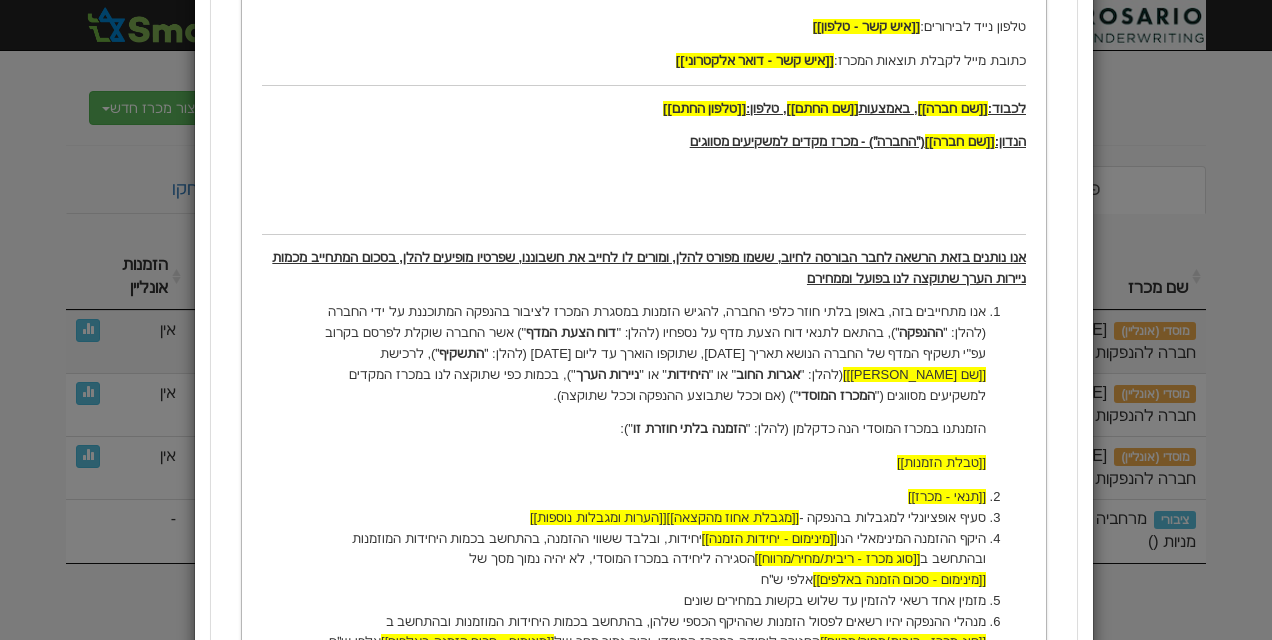 scroll, scrollTop: 525, scrollLeft: 0, axis: vertical 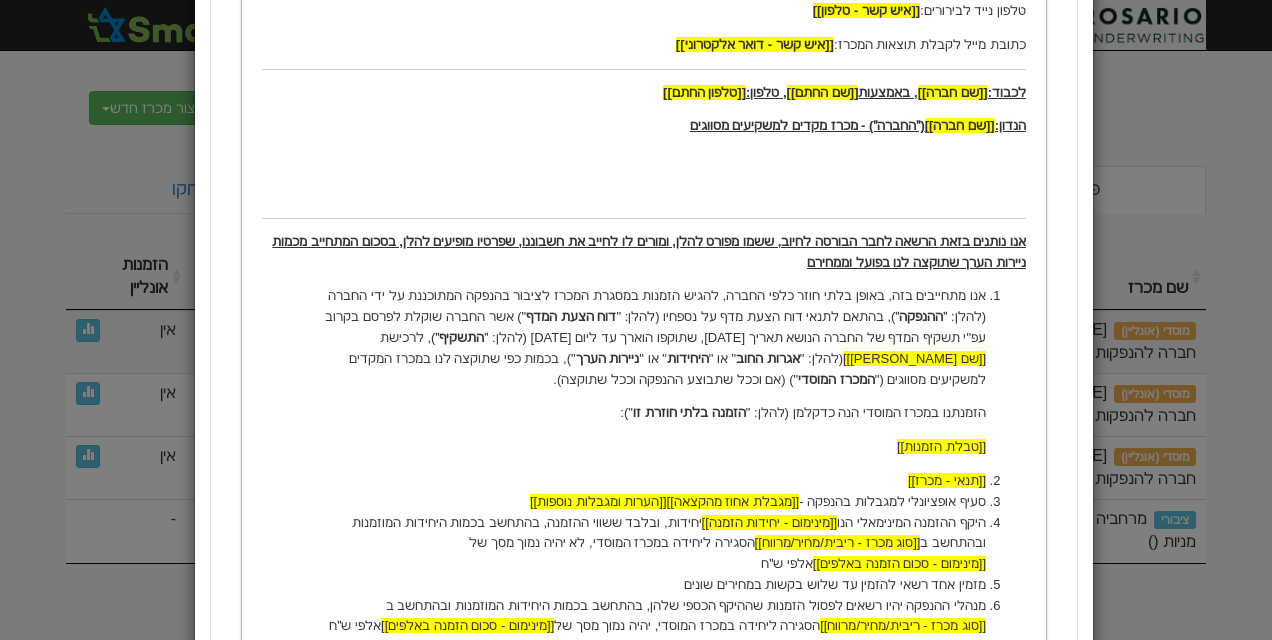 click on "[[טבלת הזמנות]]" at bounding box center (643, 447) 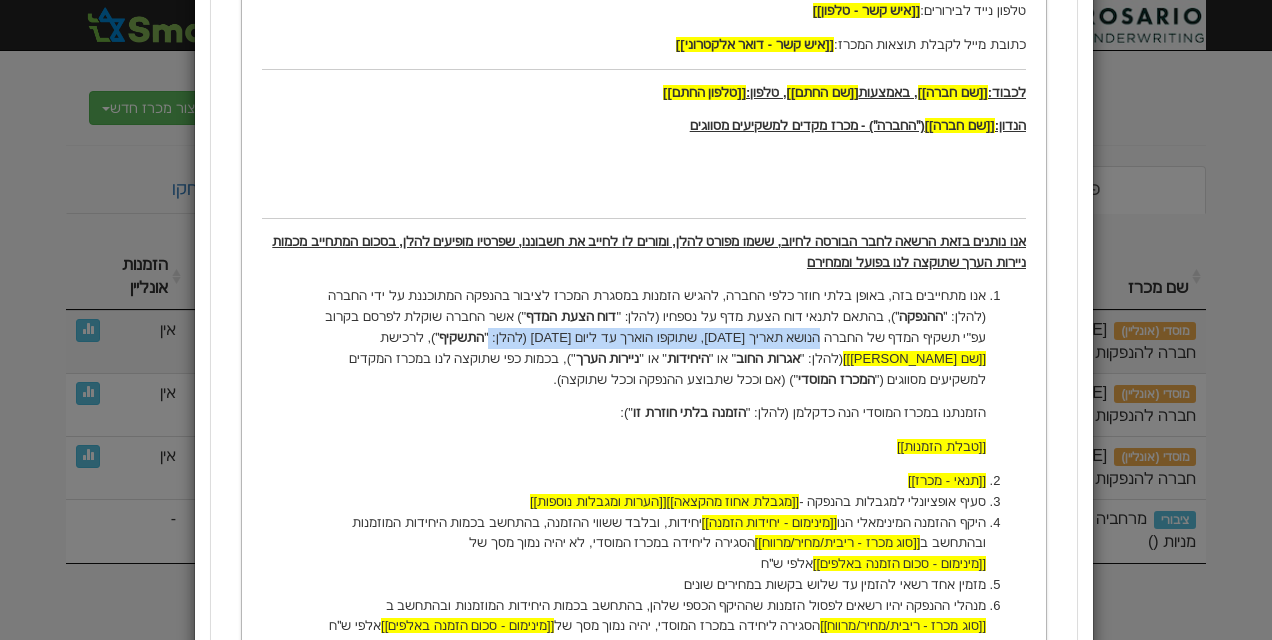 drag, startPoint x: 927, startPoint y: 334, endPoint x: 600, endPoint y: 334, distance: 327 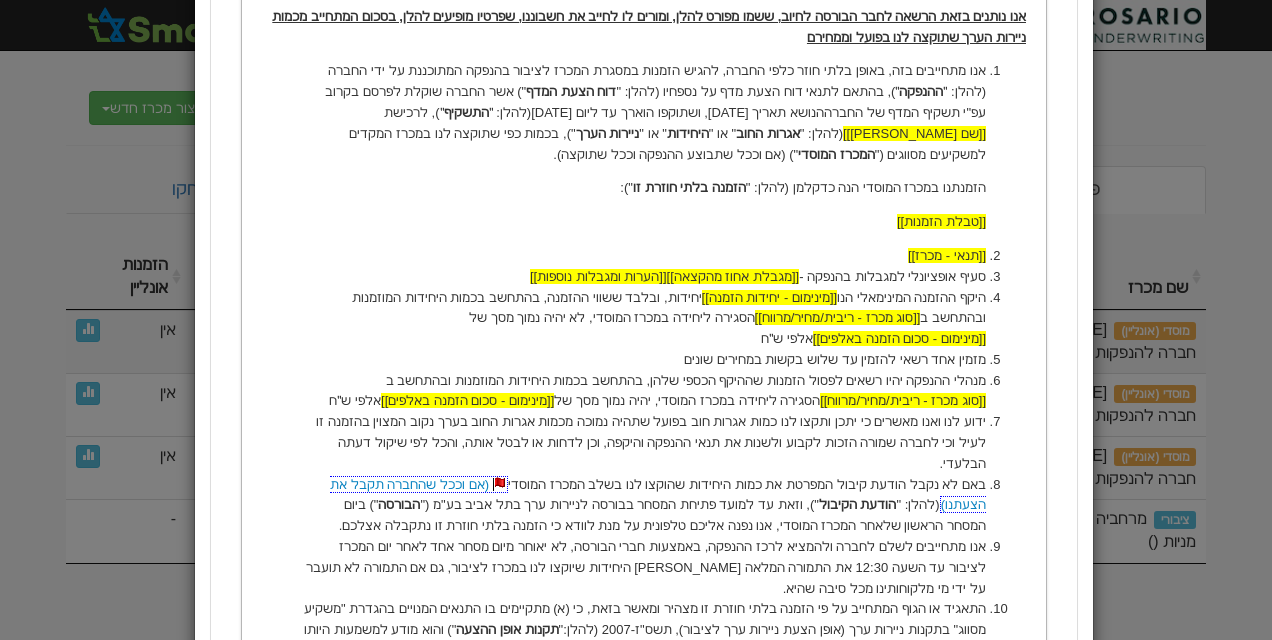 scroll, scrollTop: 775, scrollLeft: 0, axis: vertical 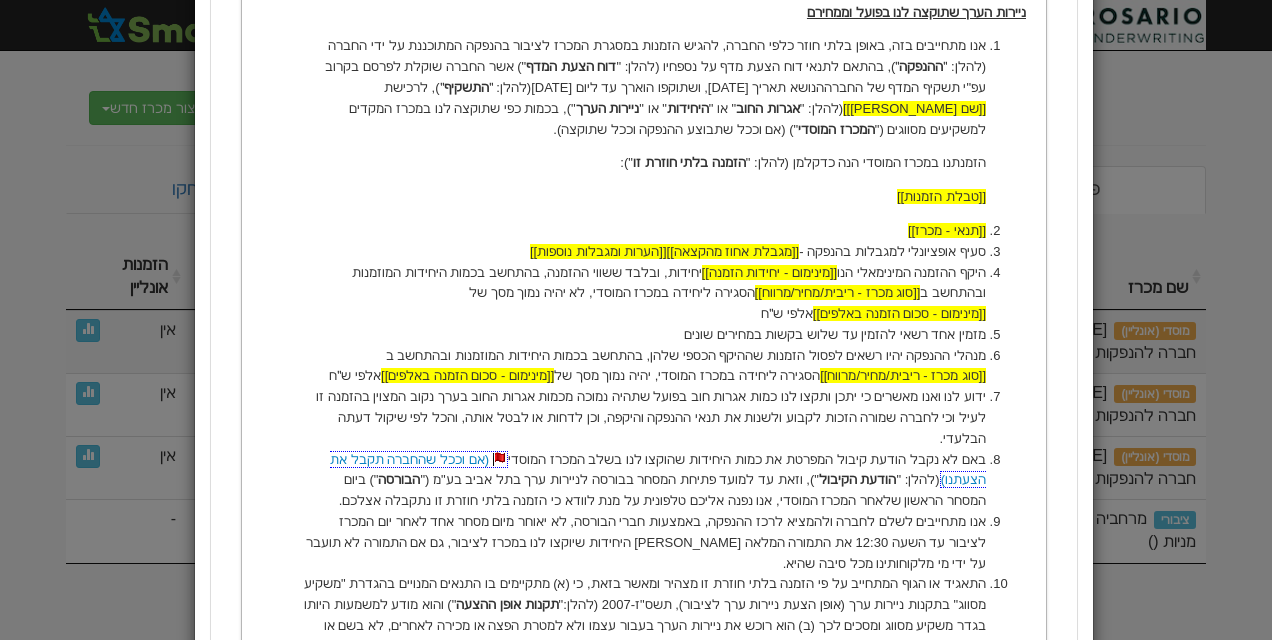 click on "היקף ההזמנה המינימאלי הנו  [[מינימום - יחידות הזמנה]]  יחידות, ובלבד ששווי ההזמנה, בהתחשב בכמות היחידות המוזמנות ובהתחשב ב [[סוג מכרז - ריבית/מחיר/מרווח]]  הסגירה ליחידה במכרז המוסדי, לא יהיה נמוך מסך של  [[מינימום - סכום הזמנה באלפים]]  אלפי ש״ח" at bounding box center (643, 294) 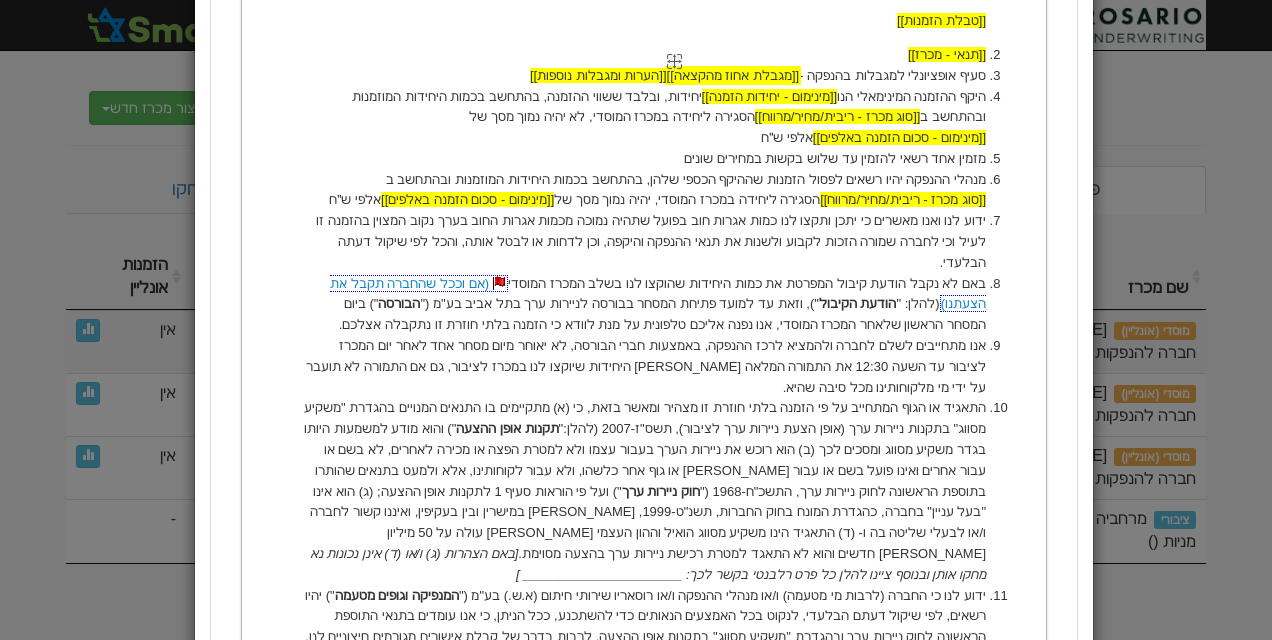 scroll, scrollTop: 975, scrollLeft: 0, axis: vertical 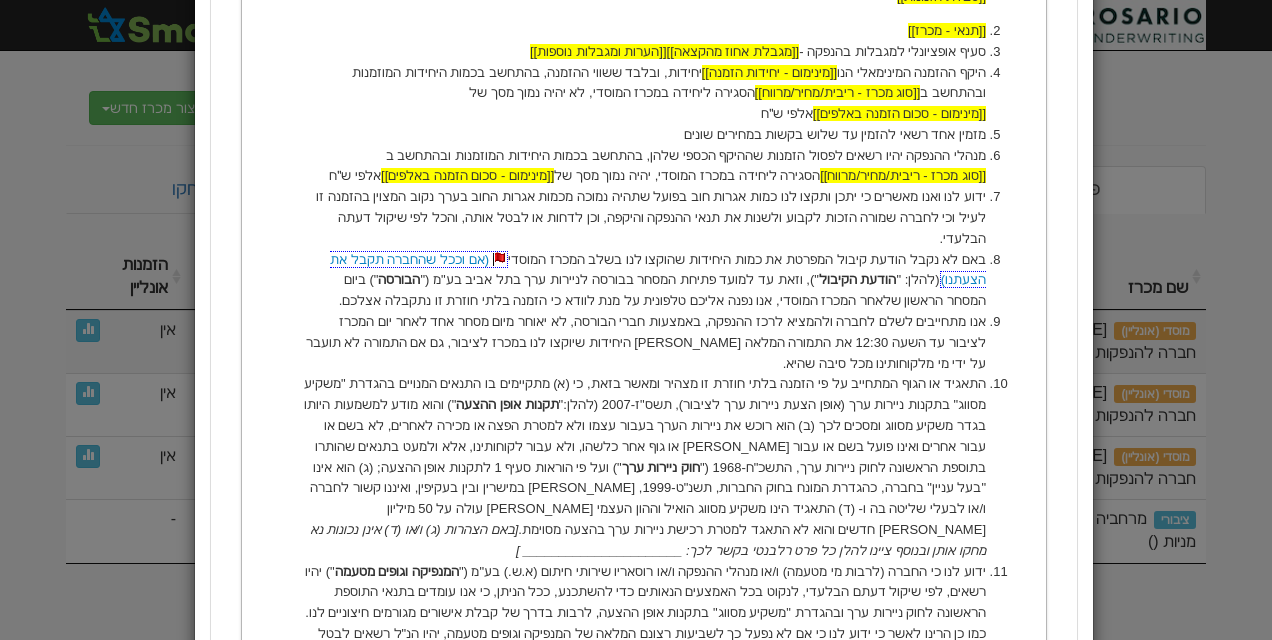 click on "ידוע לנו ואנו מאשרים כי יתכן ותקצו לנו כמות אגרות חוב בפועל שתהיה נמוכה מכמות אגרות החוב בערך נקוב המצוין בהזמנה זו לעיל וכי לחברה שמורה הזכות לקבוע ולשנות את תנאי ההנפקה והיקפה, וכן לדחות או לבטל אותה, והכל לפי שיקול דעתה הבלעדי." at bounding box center (643, 218) 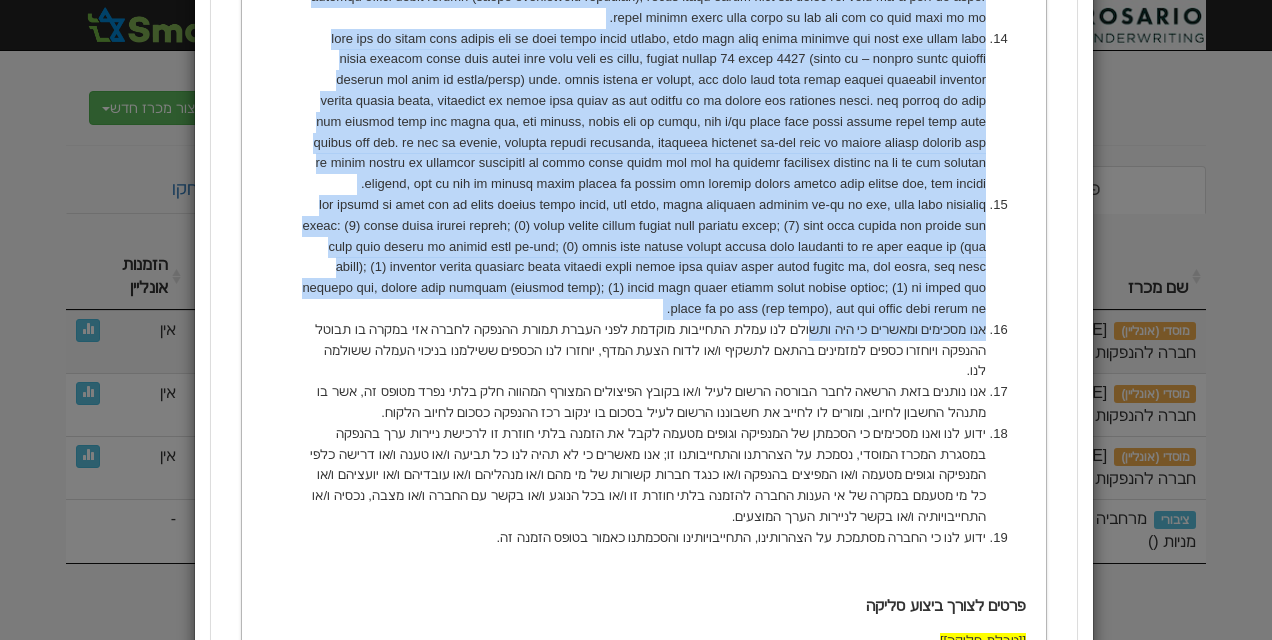scroll, scrollTop: 2025, scrollLeft: 0, axis: vertical 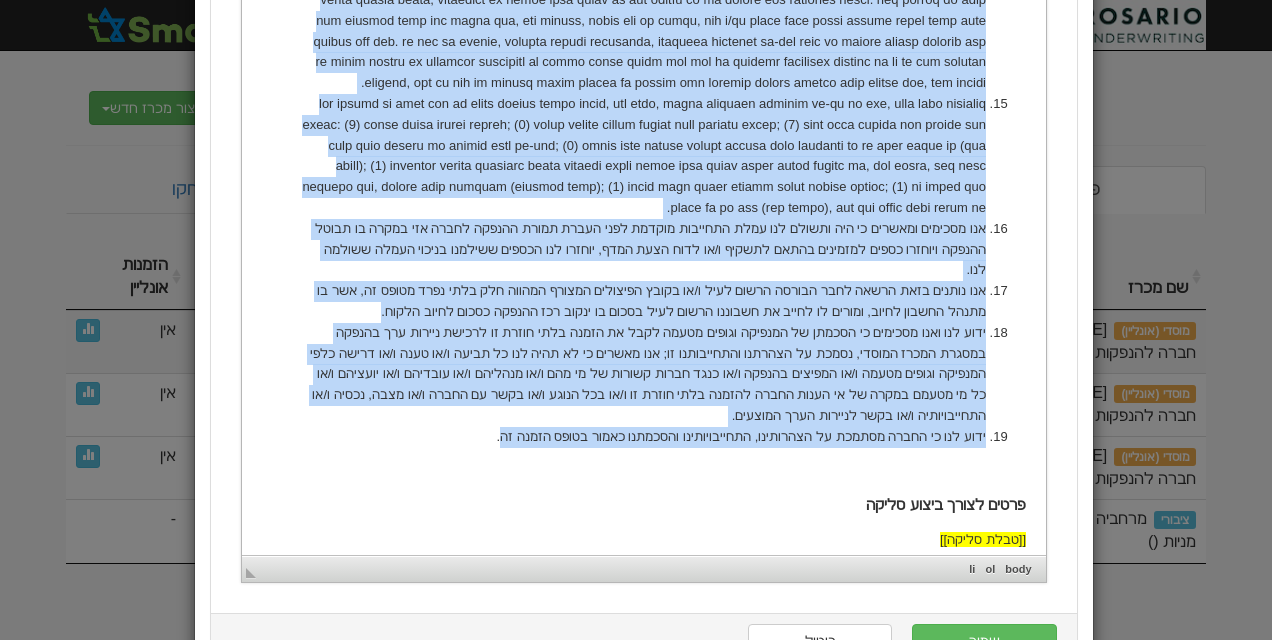 drag, startPoint x: 986, startPoint y: -875, endPoint x: 527, endPoint y: 356, distance: 1313.7892 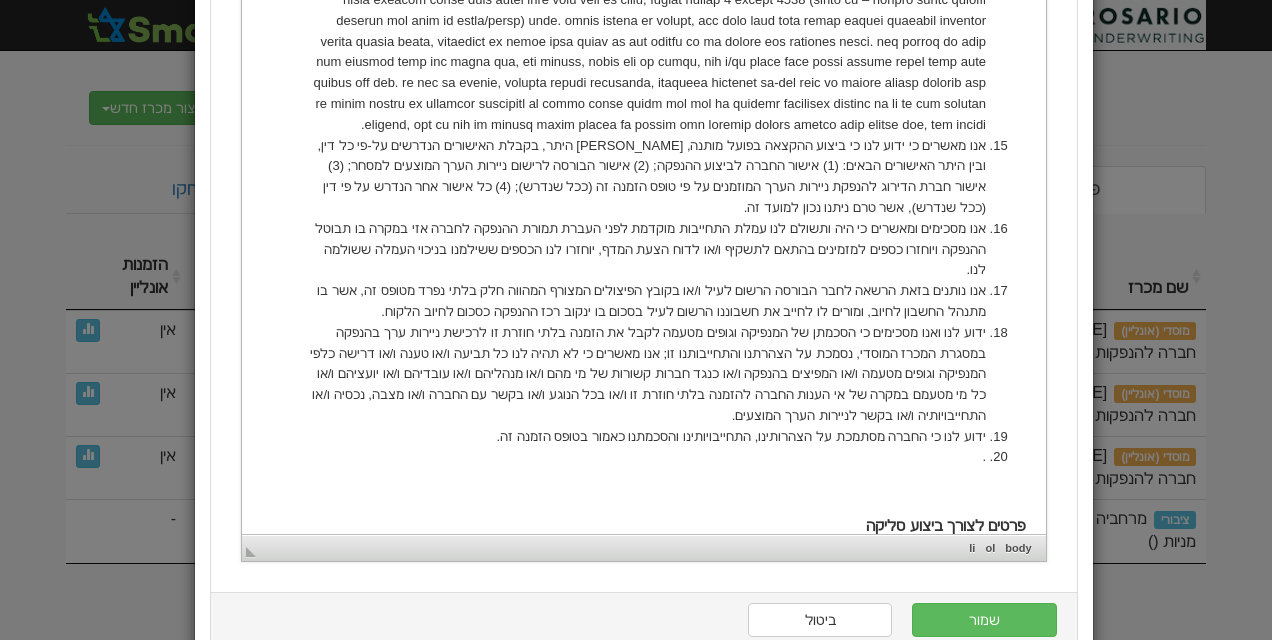 click on "." at bounding box center [643, 457] 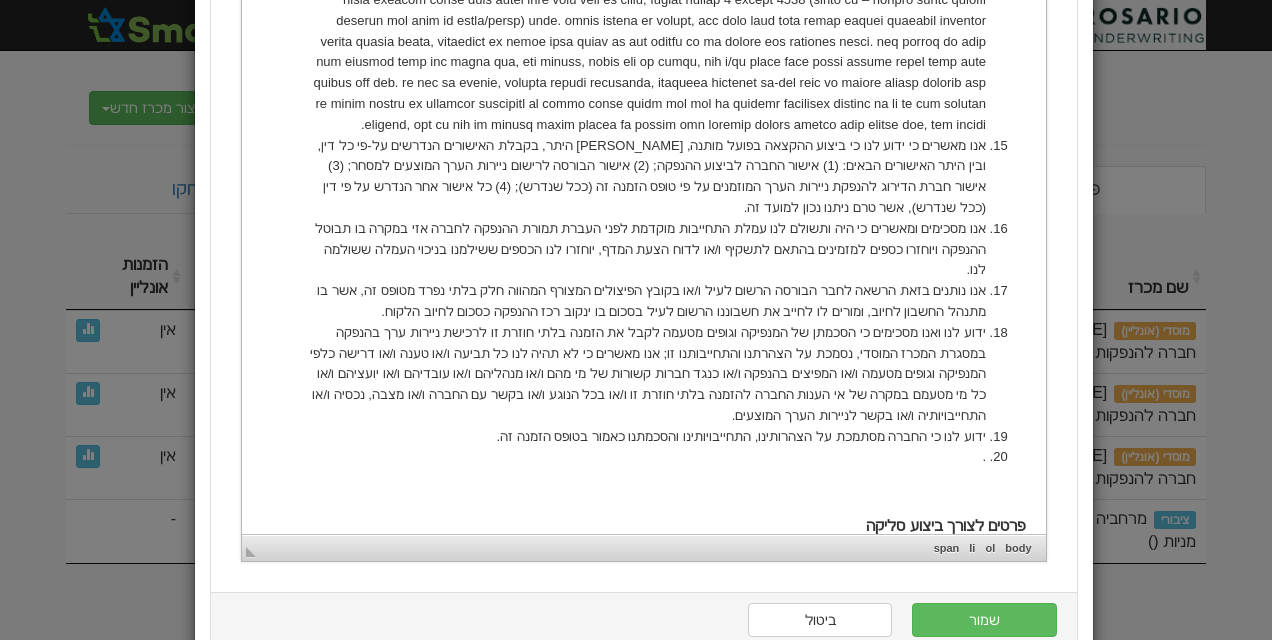 type 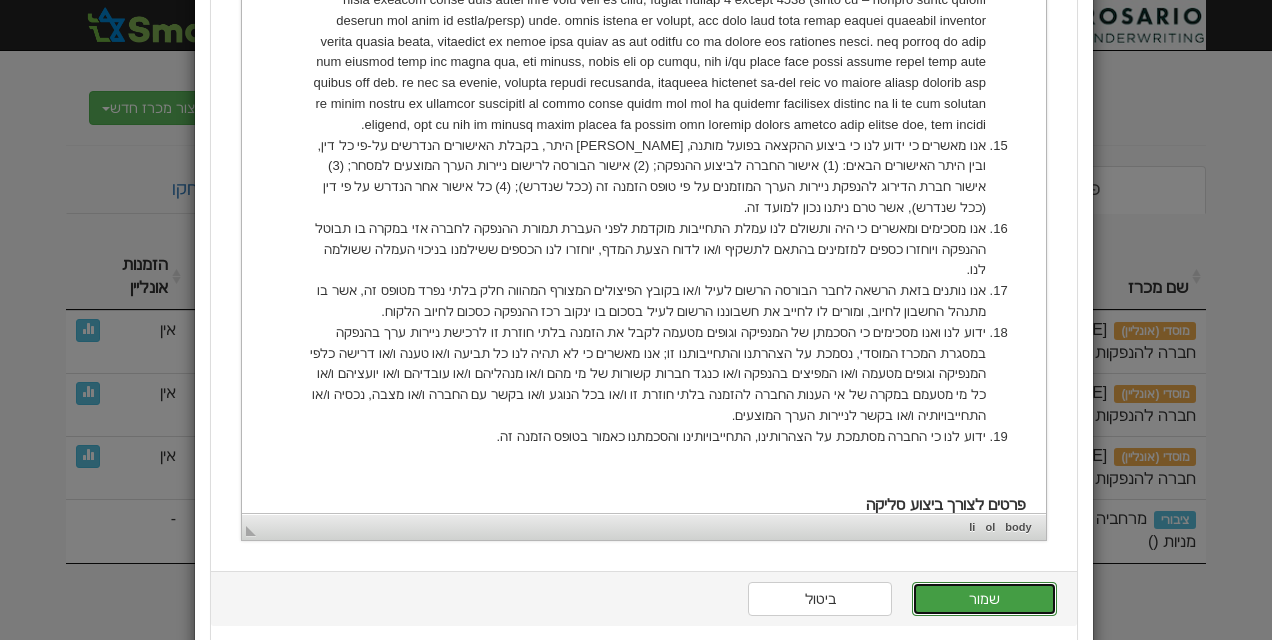 click on "שמור" at bounding box center (984, 599) 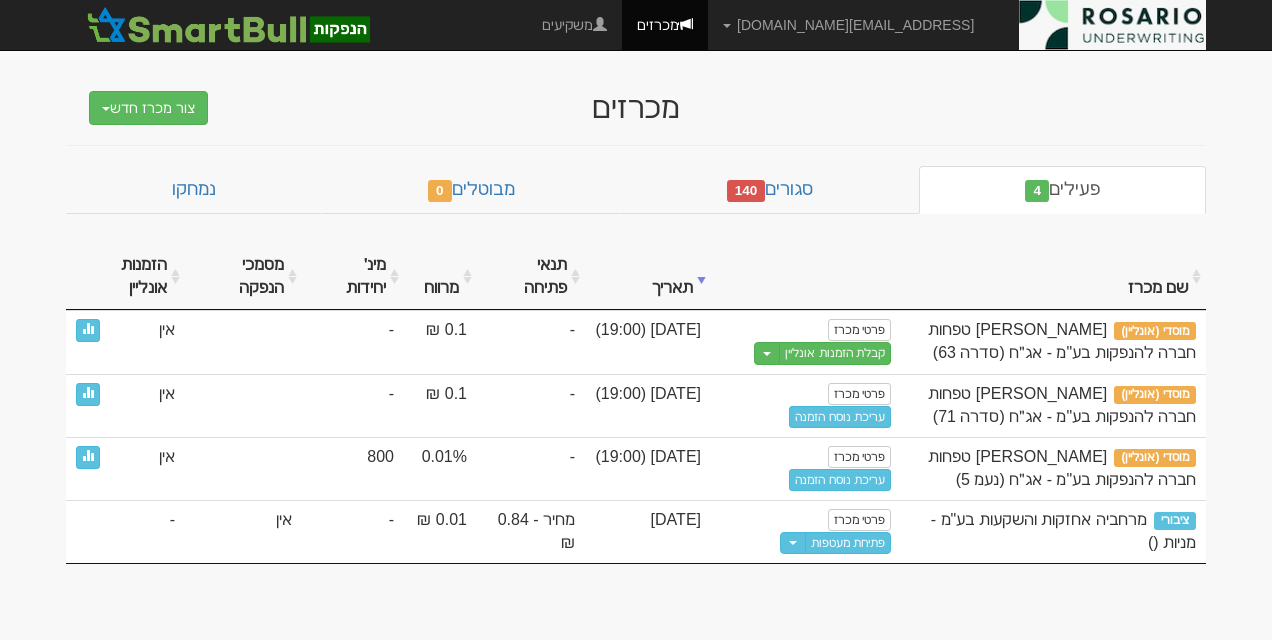 scroll, scrollTop: 0, scrollLeft: 0, axis: both 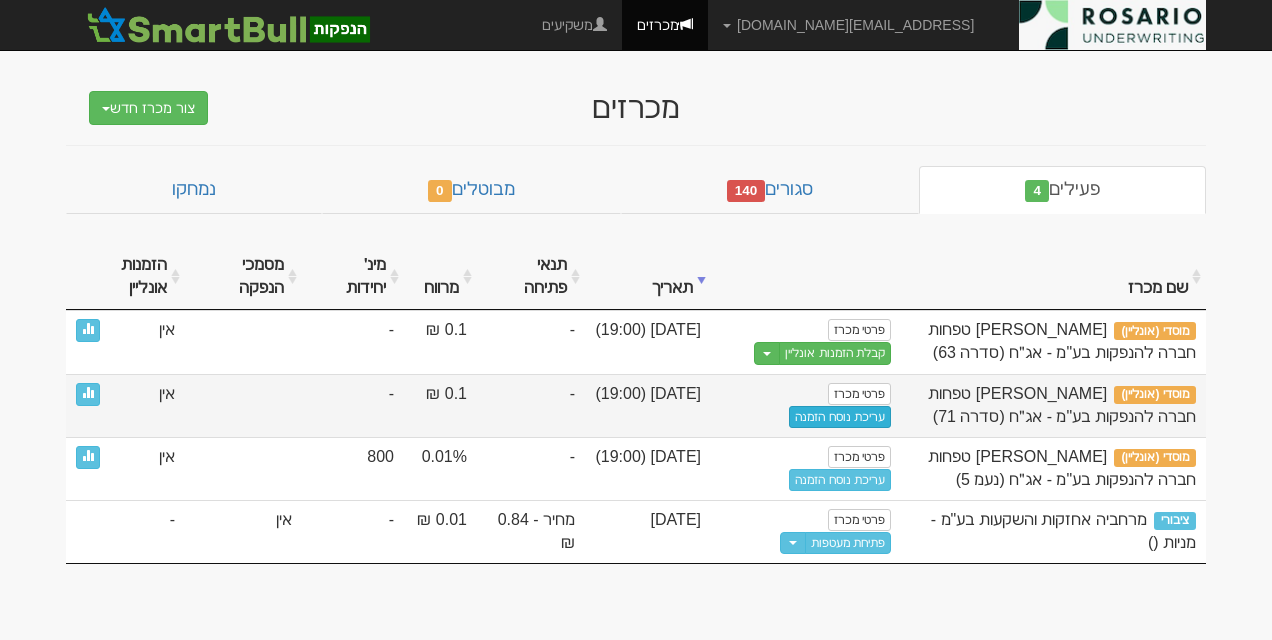click on "עריכת נוסח הזמנה" at bounding box center [840, 417] 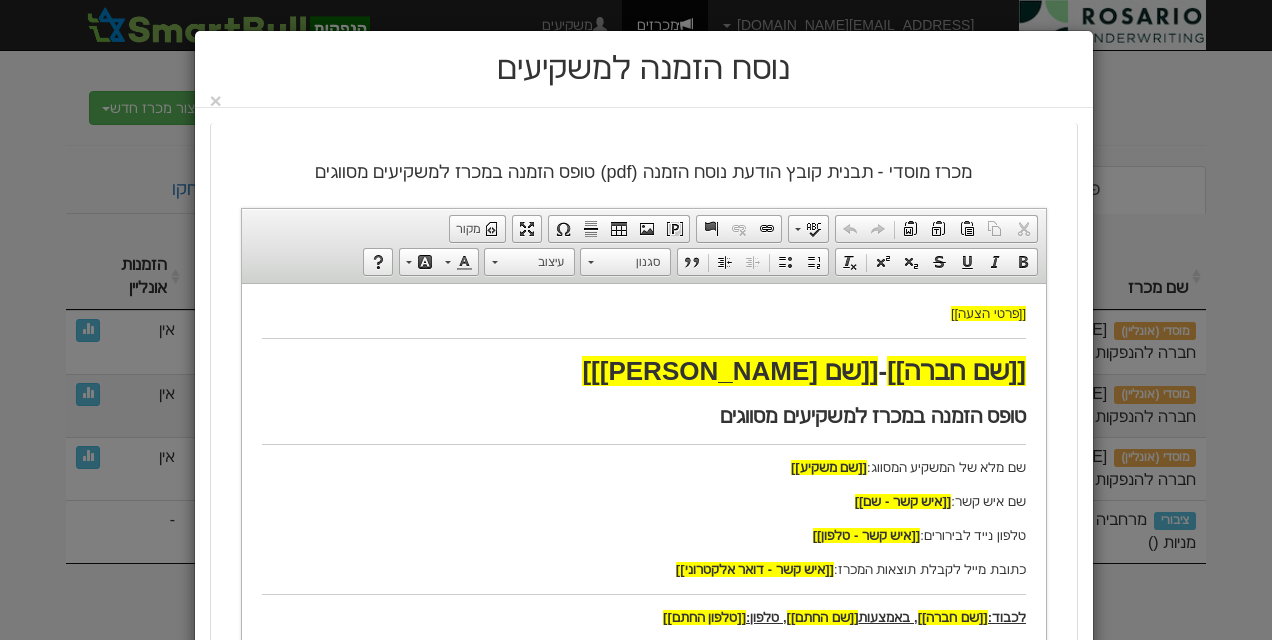 click on "[[פרטי הצעה]] [[שם חברה]]  -  [[שם נייר מונפק]] טופס הזמנה במכרז למשקיעים מסווגים שם מלא של המשקיע המסווג:       [[שם משקיע]] שם איש קשר:       [[איש קשר - שם]] טלפון נייד לבירורים:       [[איש קשר - טלפון]] כתובת מייל לקבלת תוצאות המכרז:       [[איש קשר - דואר אלקטרוני]] לכבוד:  [[שם חברה]] , באמצעות  [[שם [PERSON_NAME]]] , טלפון:  [[טלפון [PERSON_NAME]]] הנדון:  [[שם חברה]]  (״החברה״) - מכרז מקדים למשקיעים מסווגים אנו נותנים בזאת הרשאה לחבר הבורסה לחיוב, ששמו מפורט להלן, ומורים לו לחייב את חשבוננו, שפרטיו מופיעים להלן, בסכום המתחייב מכמות ניירות הערך שתוקצה לנו בפועל וממחירם ההנפקה דוח הצעת המדף התשקיף " או " "):" at bounding box center (643, 1473) 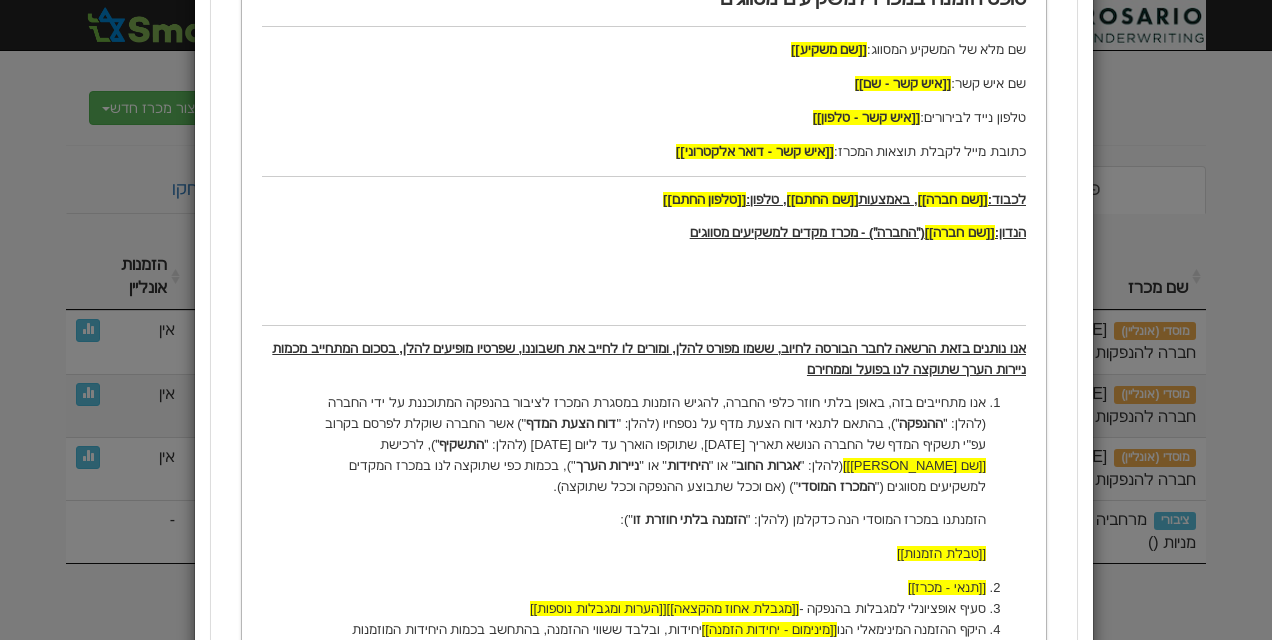 scroll, scrollTop: 425, scrollLeft: 0, axis: vertical 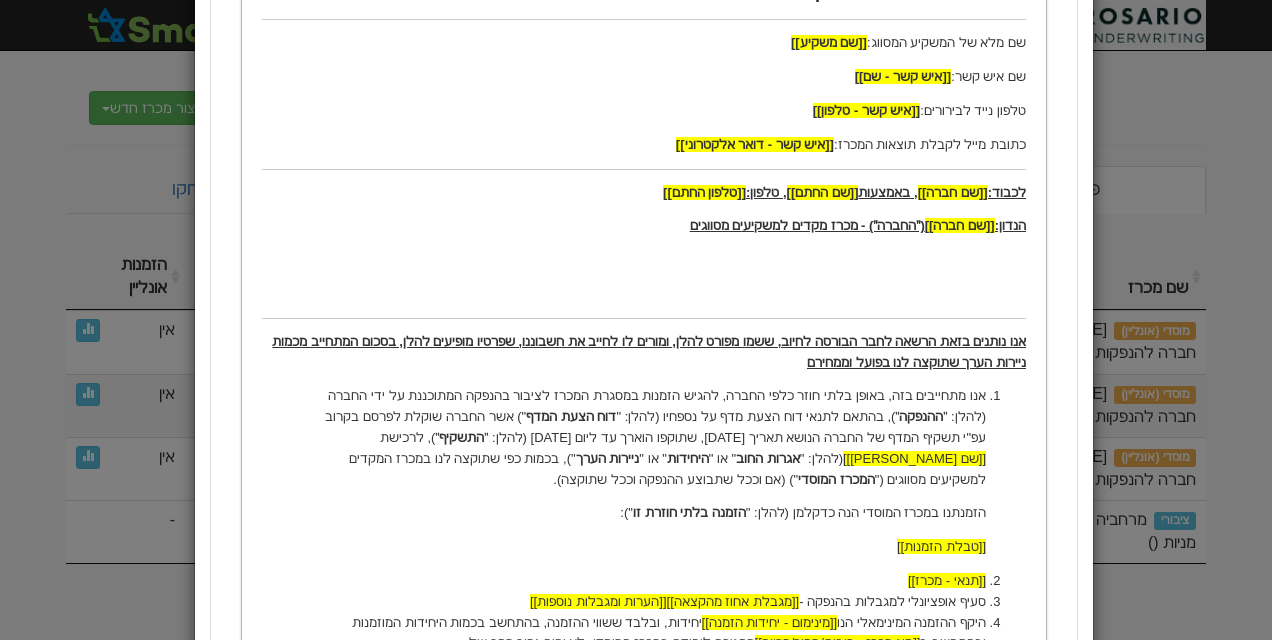 click on "אנו מתחייבים בזה, באופן בלתי חוזר כלפי החברה, להגיש הזמנות במסגרת המכרז לציבור בהנפקה המתוכננת על ידי החברה (להלן: ״ ההנפקה ״), בהתאם לתנאי דוח הצעת מדף על נספחיו (להלן: " דוח הצעת המדף ") אשר החברה שוקלת לפרסם בקרוב עפ"י תשקיף המדף של החברה הנושא תאריך 20.05.2021, שתוקפו הוארך עד ליום 20.05.2024 (להלן: ״ התשקיף ״), לרכישת  [[שם נייר מונפק]]  (להלן: " אגרות החוב " או " היחידות " או " ניירות הערך "), בכמות כפי שתוקצה לנו במכרז המקדים למשקיעים מסווגים (" המכרז המוסדי ") (אם וככל שתבוצע ההנפקה וככל שתוקצה)." at bounding box center [643, 438] 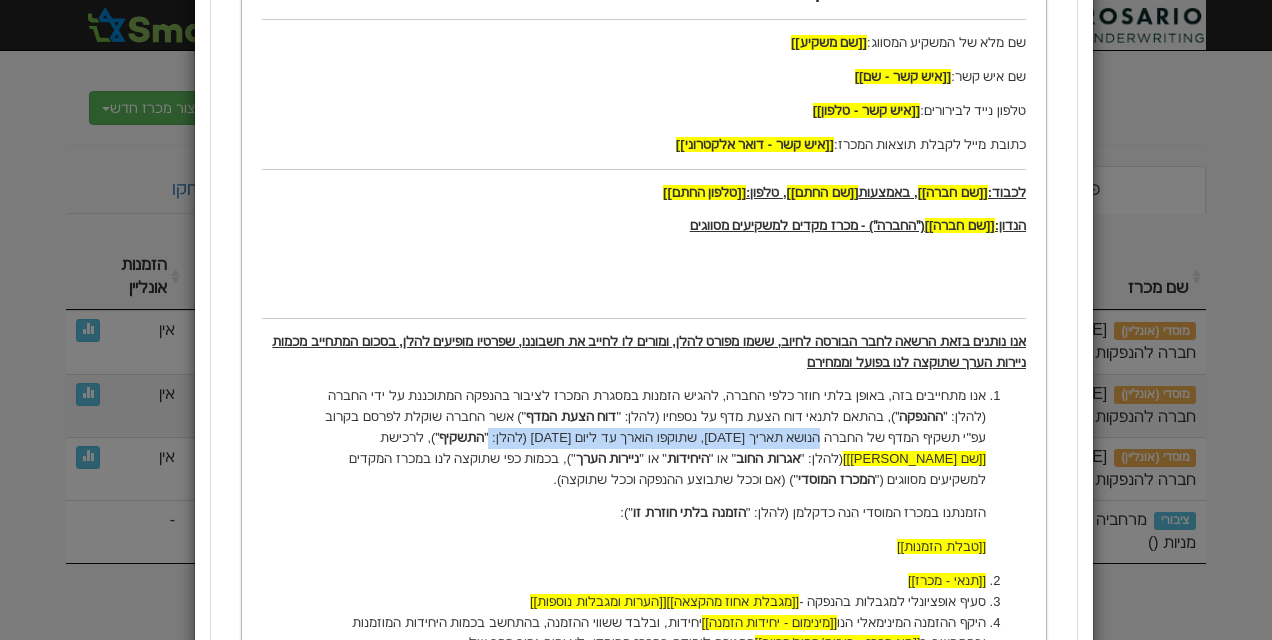 drag, startPoint x: 925, startPoint y: 435, endPoint x: 602, endPoint y: 438, distance: 323.01395 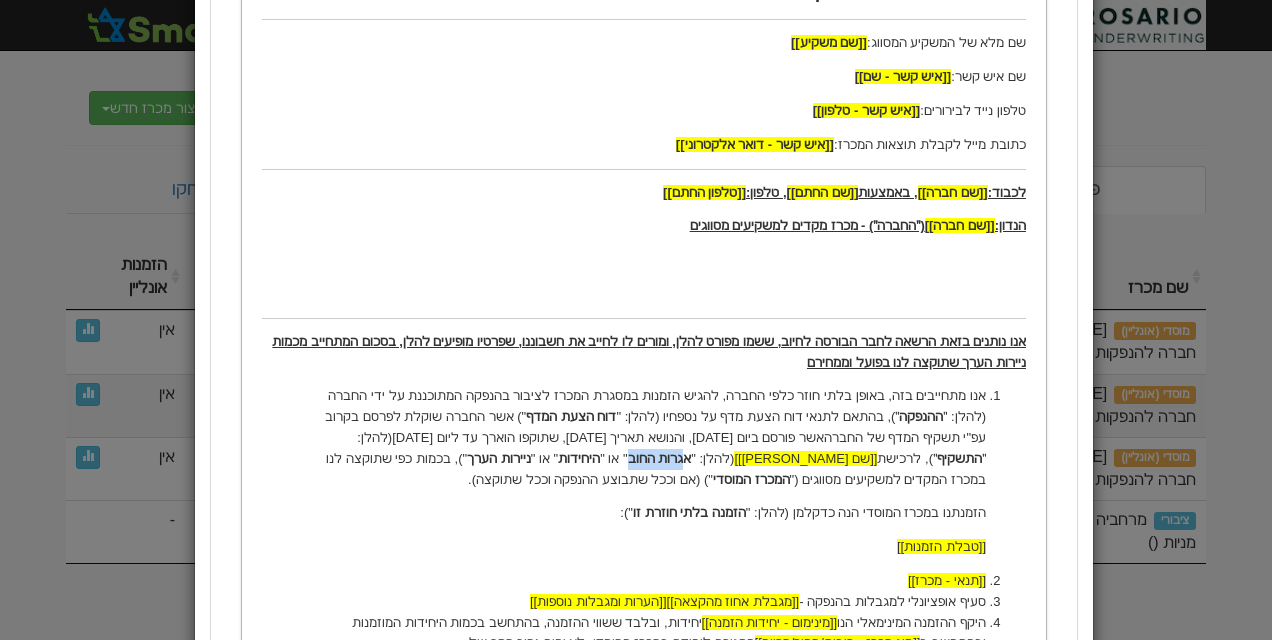 drag, startPoint x: 852, startPoint y: 462, endPoint x: 797, endPoint y: 460, distance: 55.03635 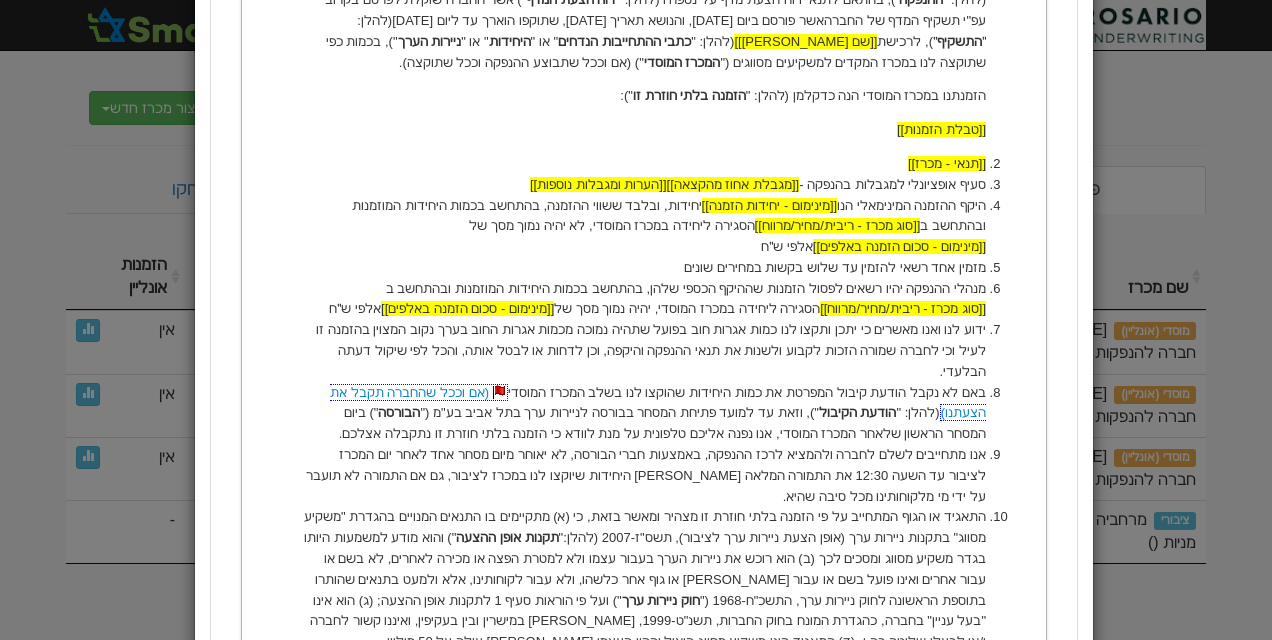 scroll, scrollTop: 875, scrollLeft: 0, axis: vertical 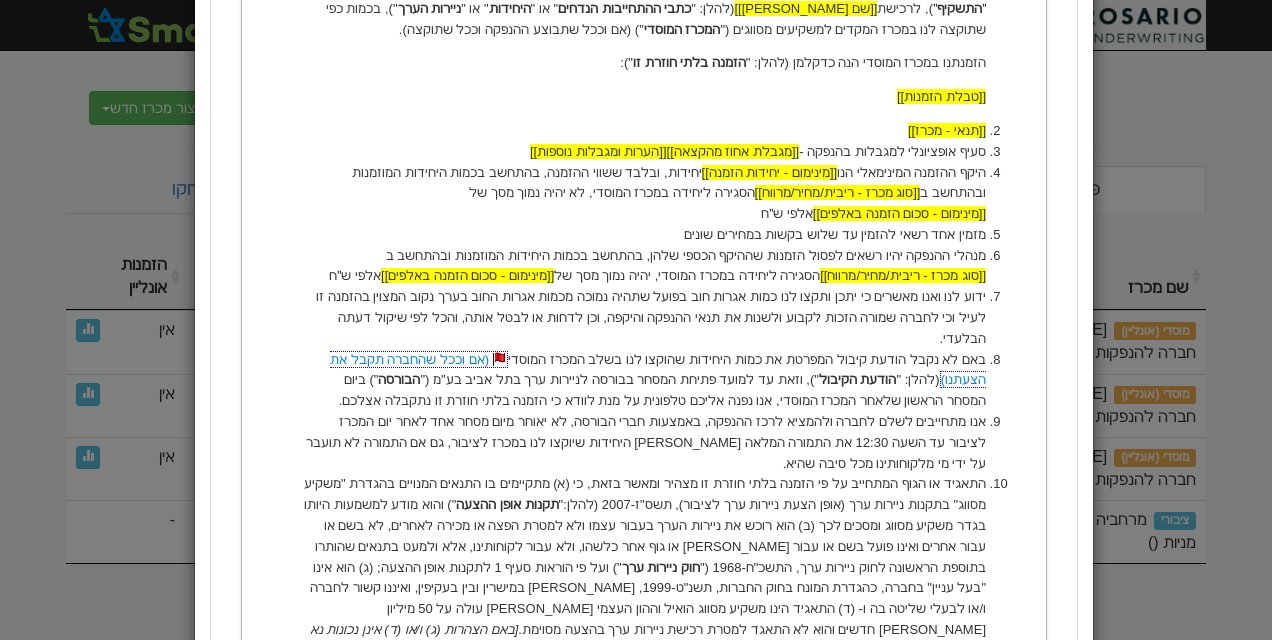 click on "ידוע לנו ואנו מאשרים כי יתכן ותקצו לנו כמות אגרות חוב בפועל שתהיה נמוכה מכמות אגרות החוב בערך נקוב המצוין בהזמנה זו לעיל וכי לחברה שמורה הזכות לקבוע ולשנות את תנאי ההנפקה והיקפה, וכן לדחות או לבטל אותה, והכל לפי שיקול דעתה הבלעדי." at bounding box center [643, 318] 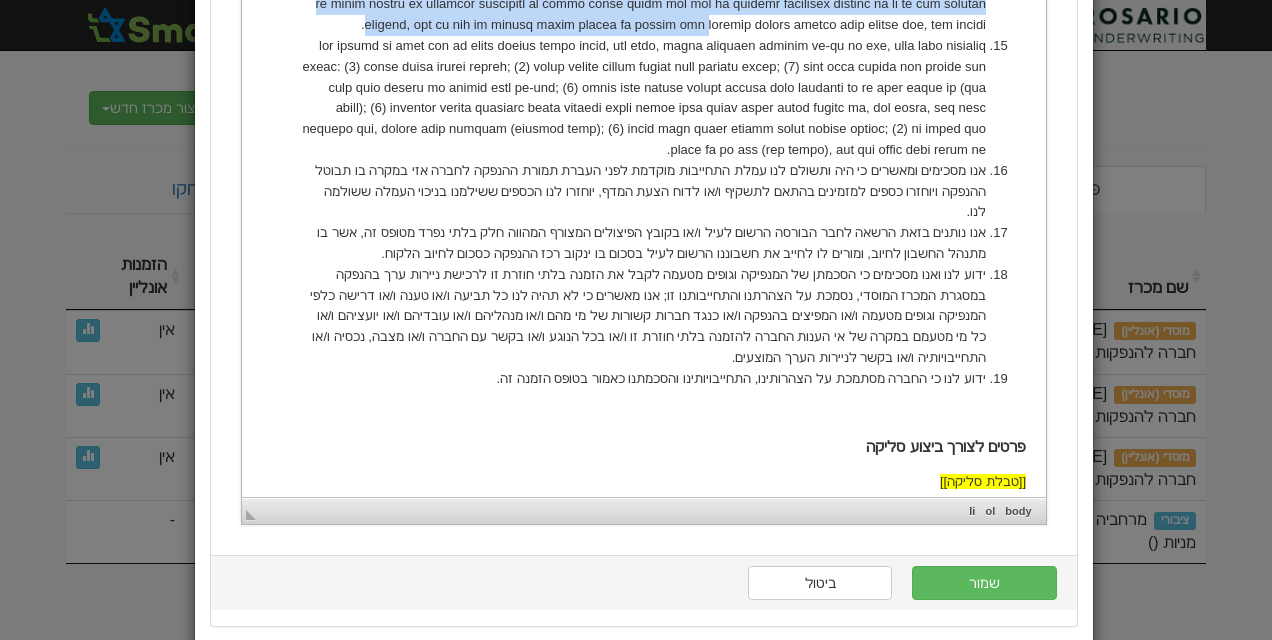 scroll, scrollTop: 2132, scrollLeft: 0, axis: vertical 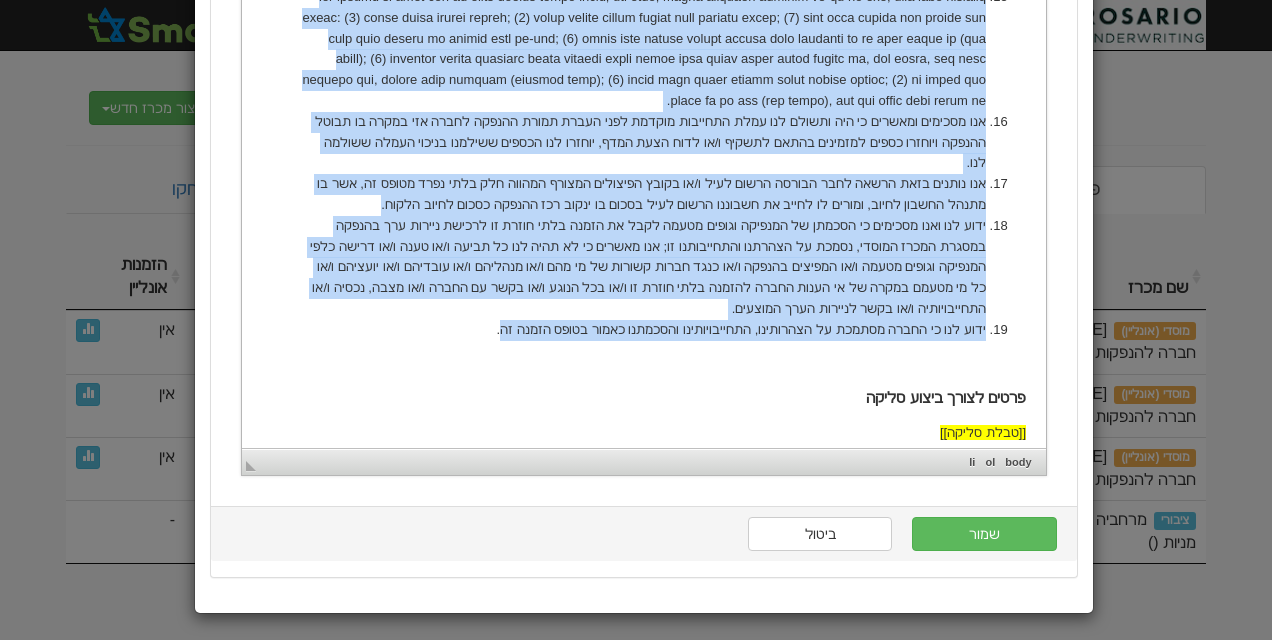 drag, startPoint x: 986, startPoint y: -986, endPoint x: 528, endPoint y: 243, distance: 1311.5659 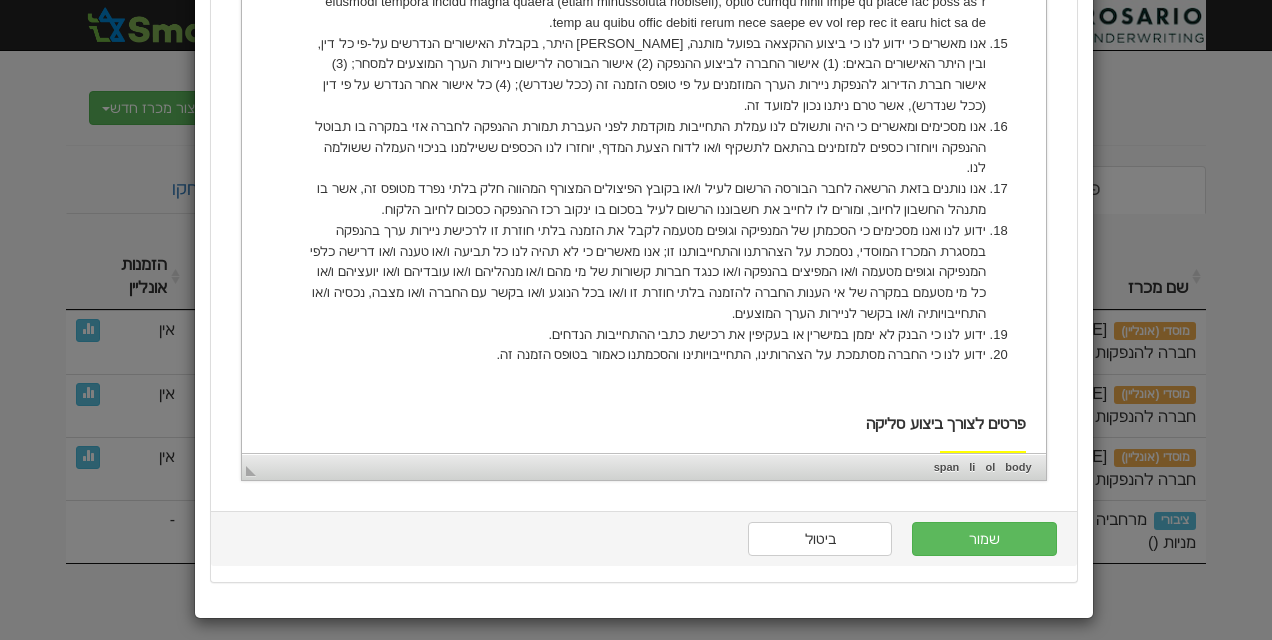 scroll, scrollTop: 2132, scrollLeft: 0, axis: vertical 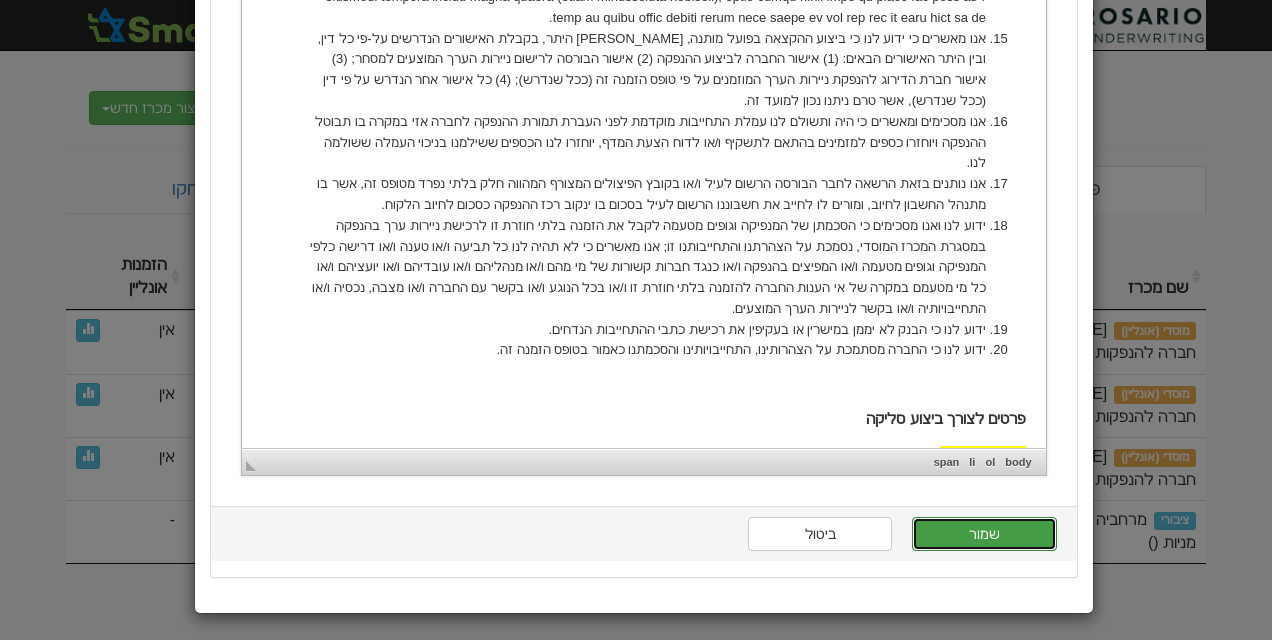 click on "שמור" at bounding box center [984, 534] 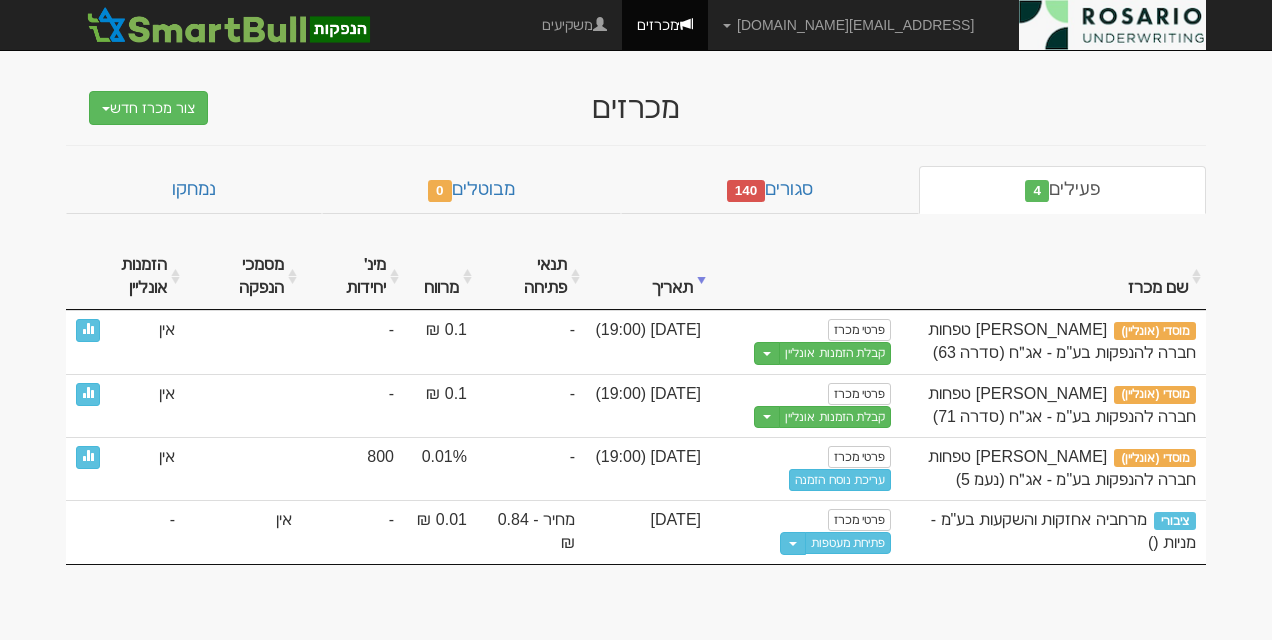 scroll, scrollTop: 0, scrollLeft: 0, axis: both 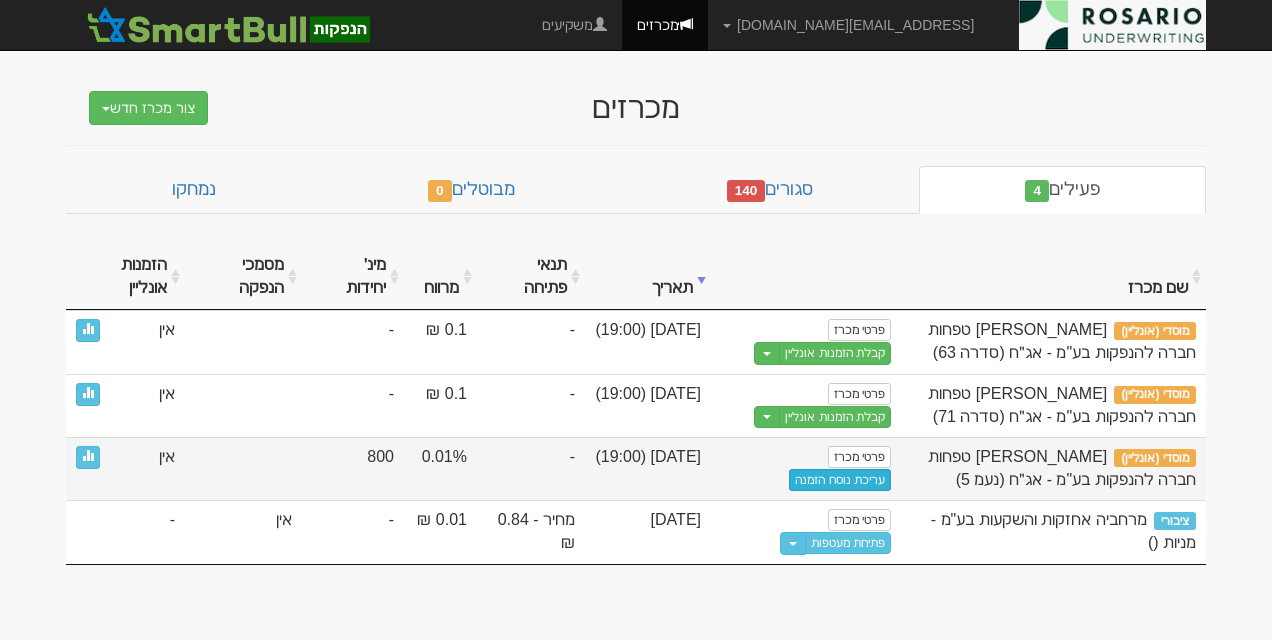 click on "עריכת נוסח הזמנה" at bounding box center (840, 480) 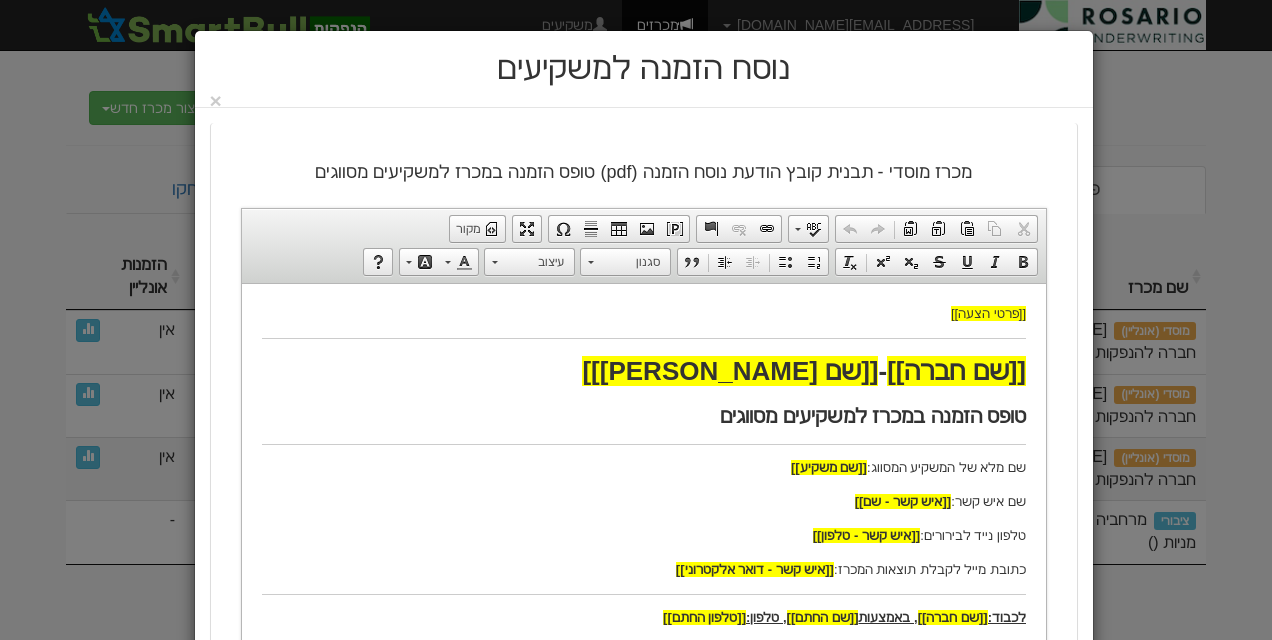 click on "שם איש קשר:       [[איש קשר - שם]]" at bounding box center (643, 501) 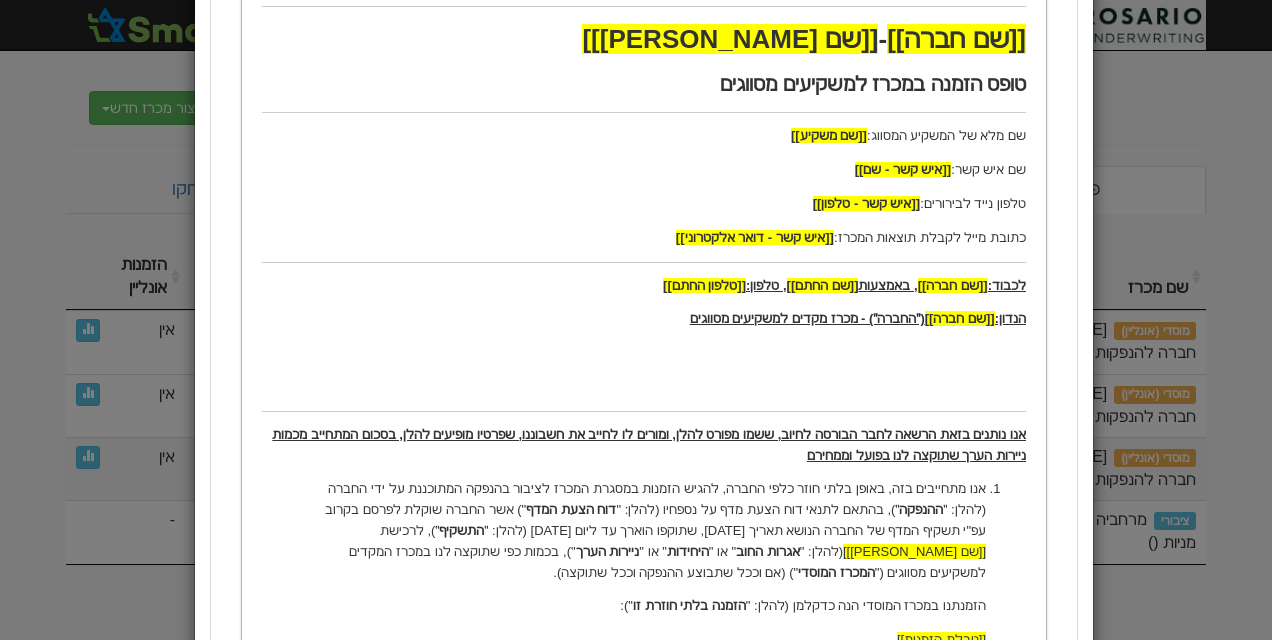 scroll, scrollTop: 450, scrollLeft: 0, axis: vertical 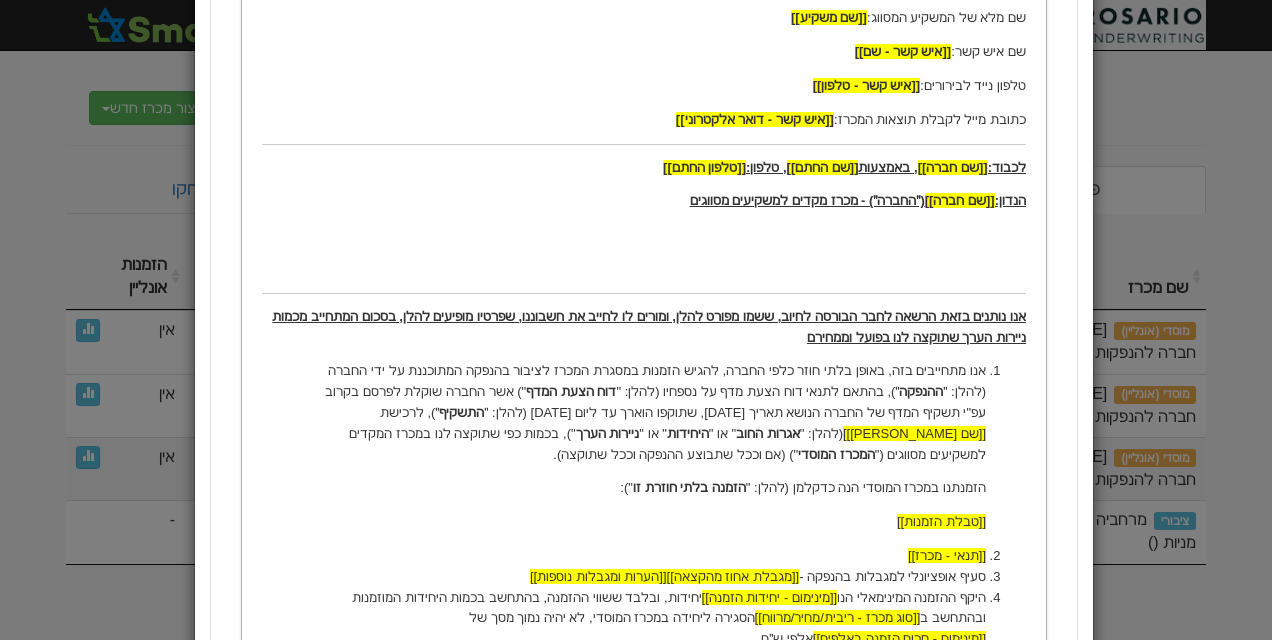 click on "הזמנה בלתי חוזרת זו" at bounding box center [688, 487] 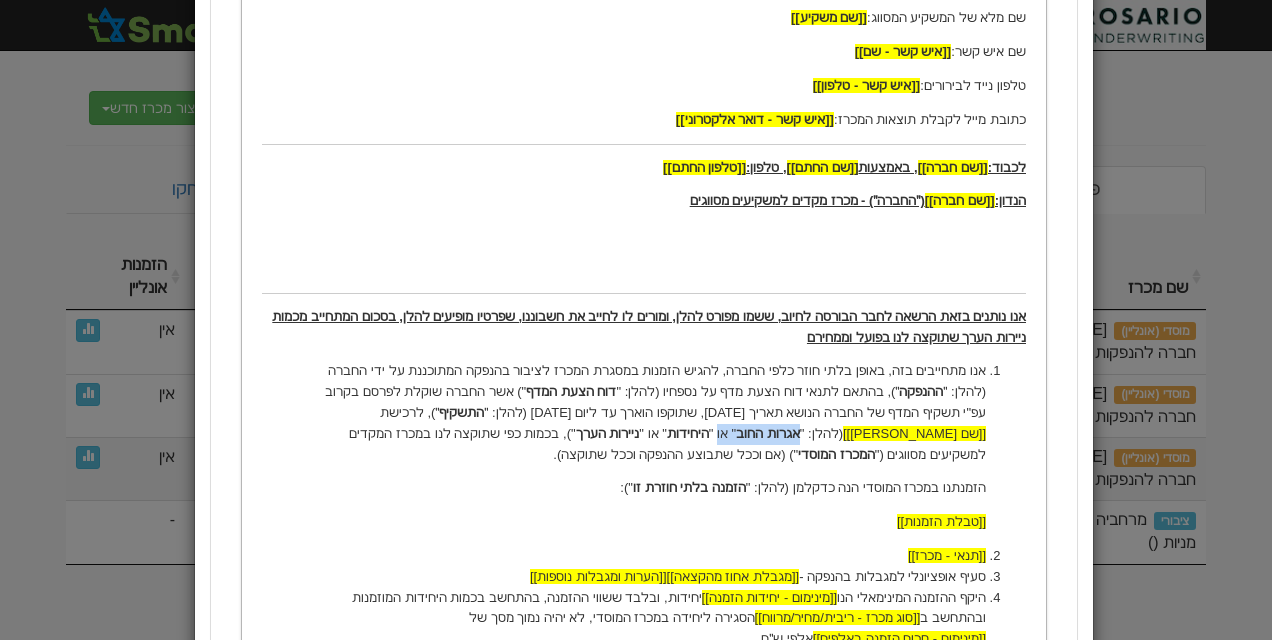drag, startPoint x: 991, startPoint y: 432, endPoint x: 900, endPoint y: 432, distance: 91 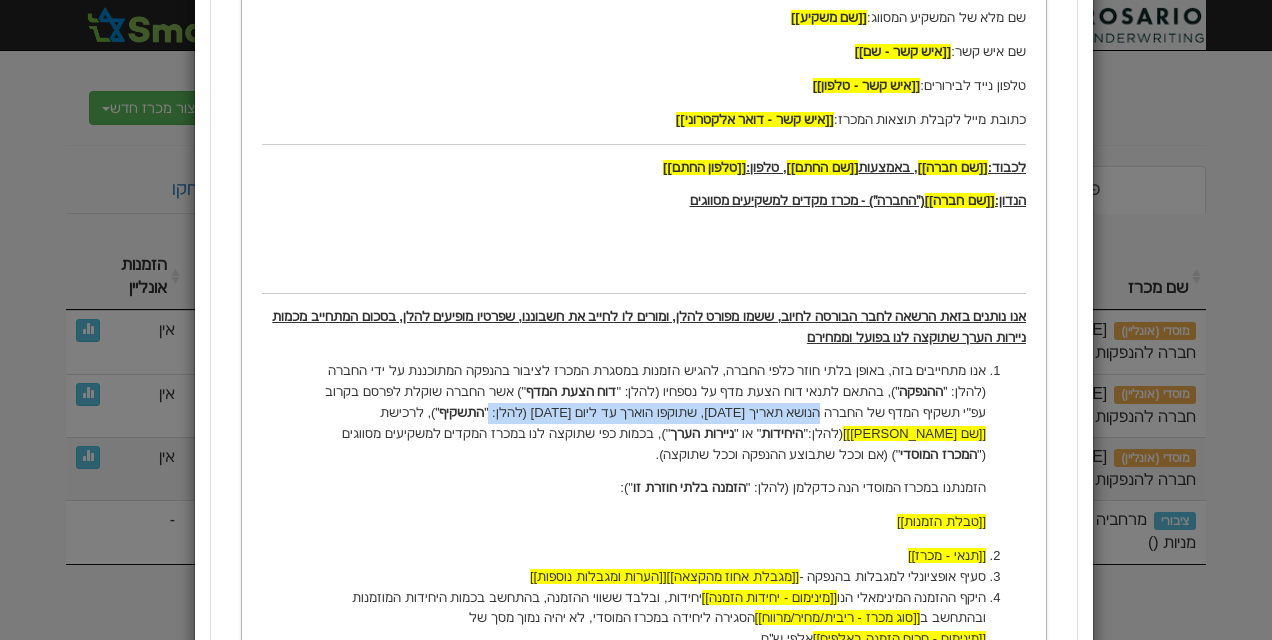 drag, startPoint x: 926, startPoint y: 413, endPoint x: 600, endPoint y: 411, distance: 326.00613 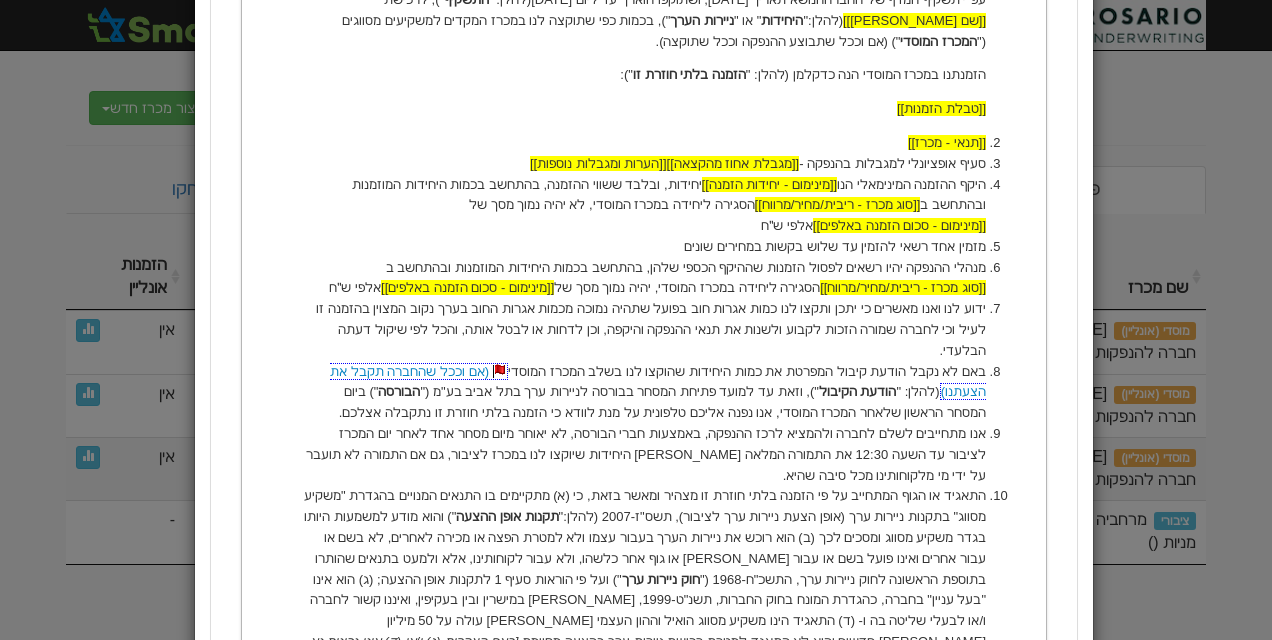 scroll, scrollTop: 850, scrollLeft: 0, axis: vertical 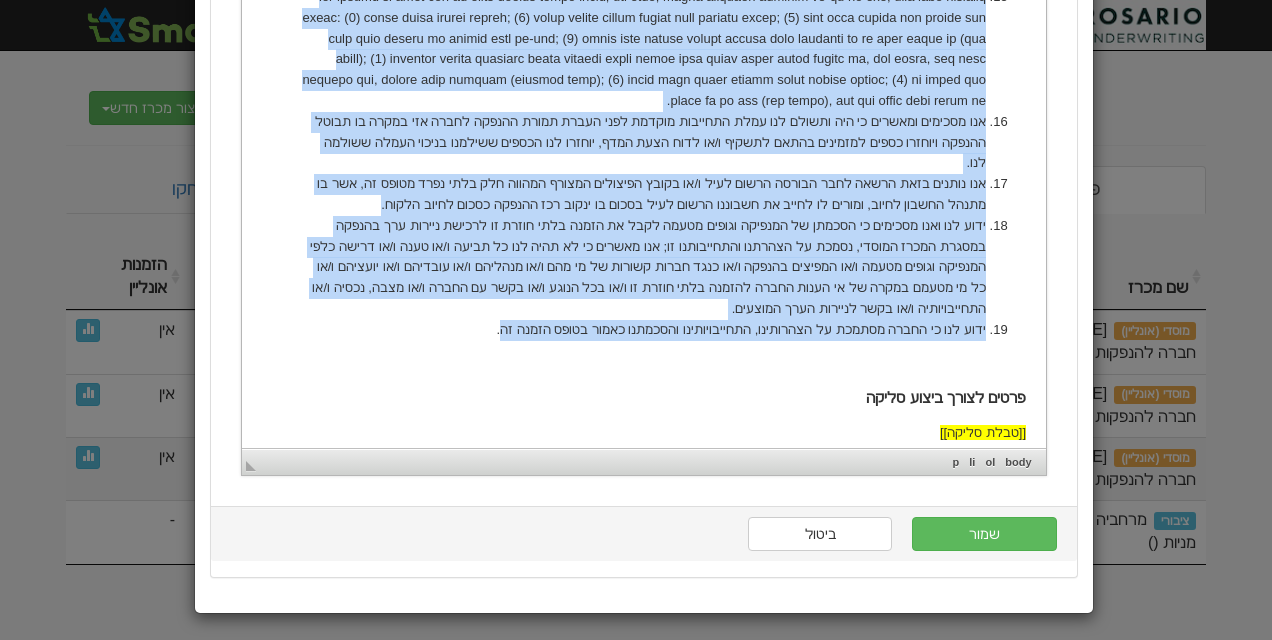 drag, startPoint x: 986, startPoint y: -985, endPoint x: 528, endPoint y: 244, distance: 1311.5659 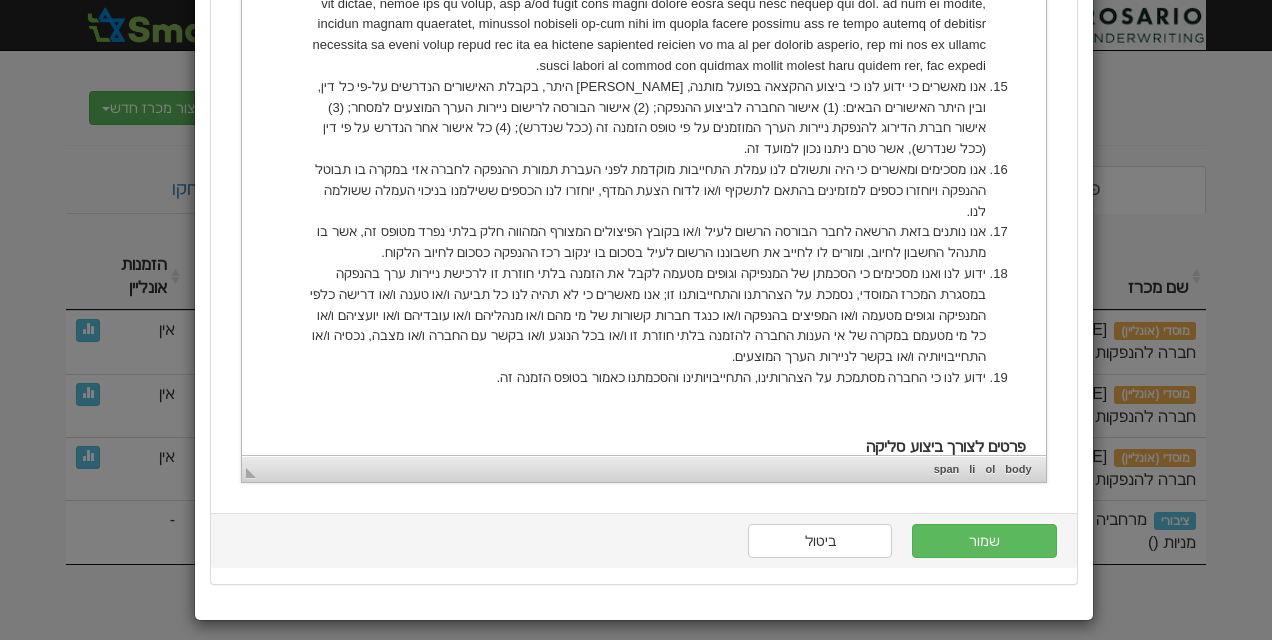 scroll, scrollTop: 2069, scrollLeft: 0, axis: vertical 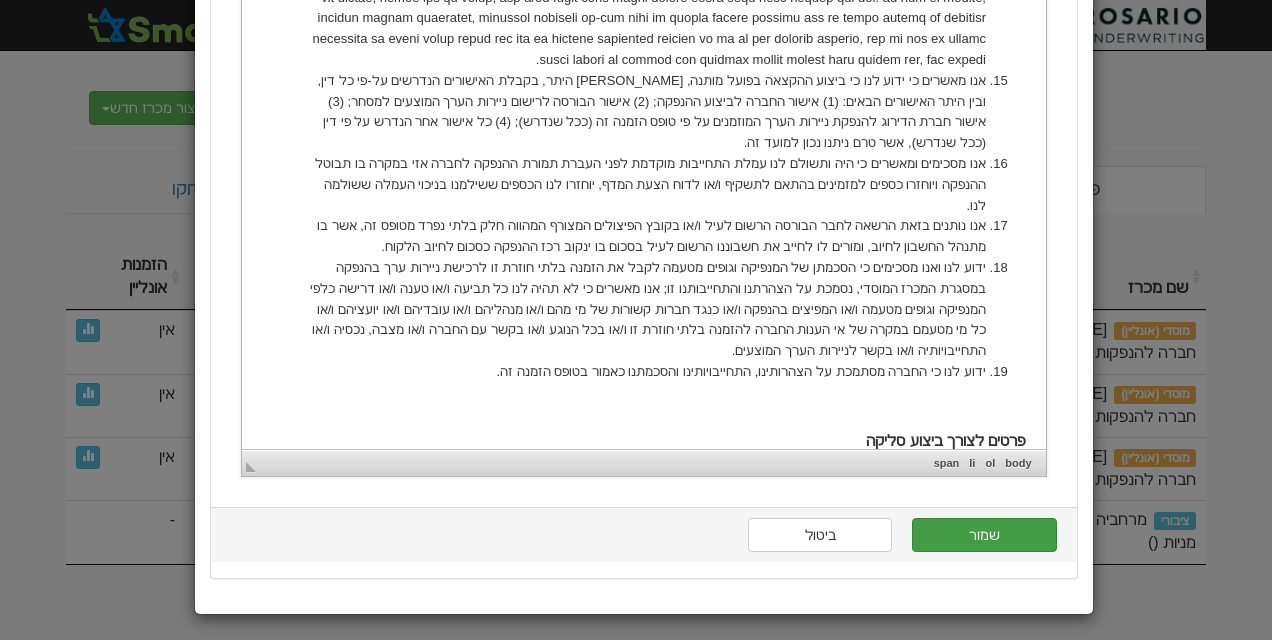 click on "שמור" at bounding box center (984, 535) 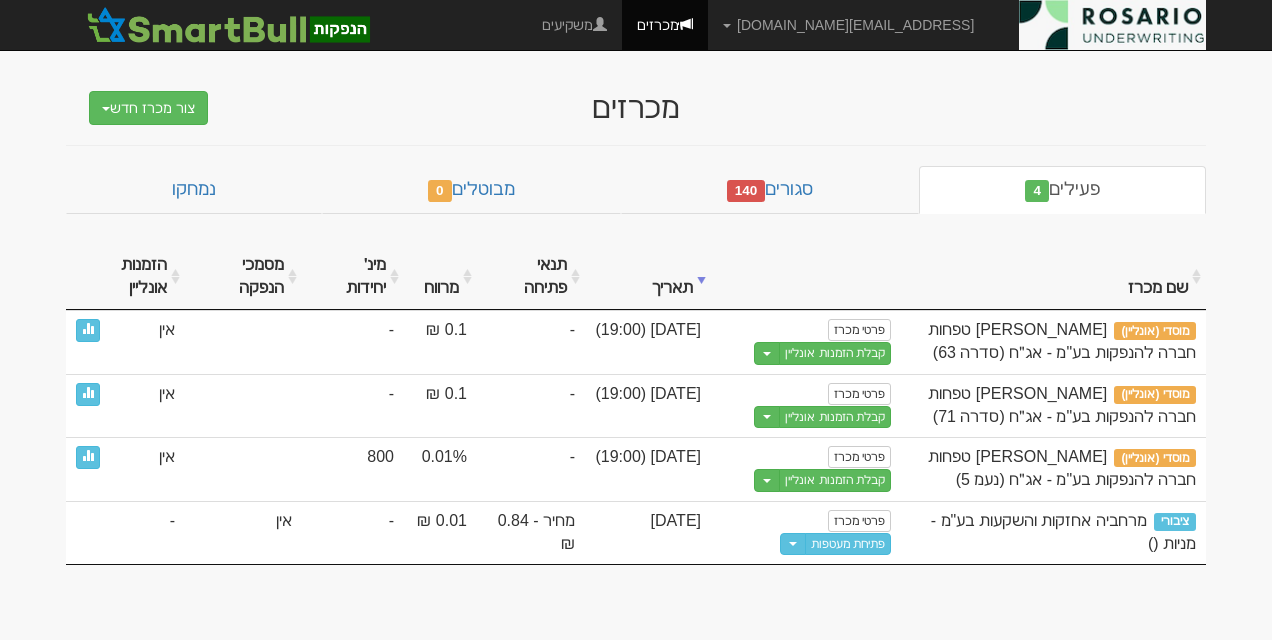scroll, scrollTop: 0, scrollLeft: 0, axis: both 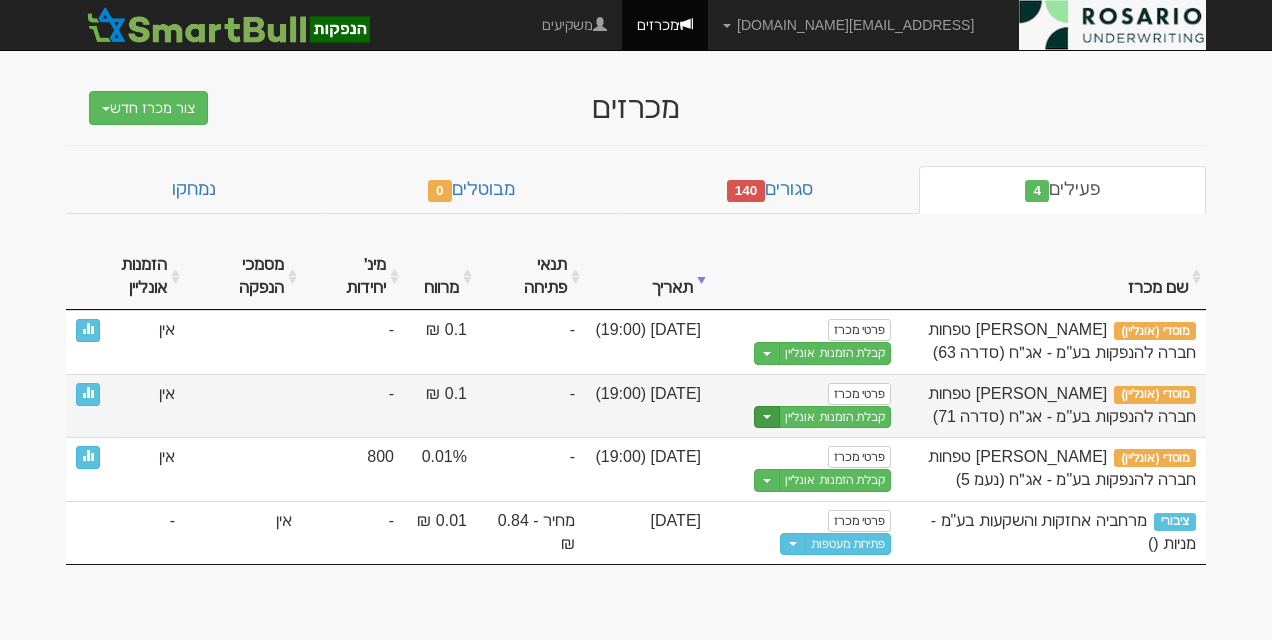 click on "Toggle Dropdown" at bounding box center [767, 417] 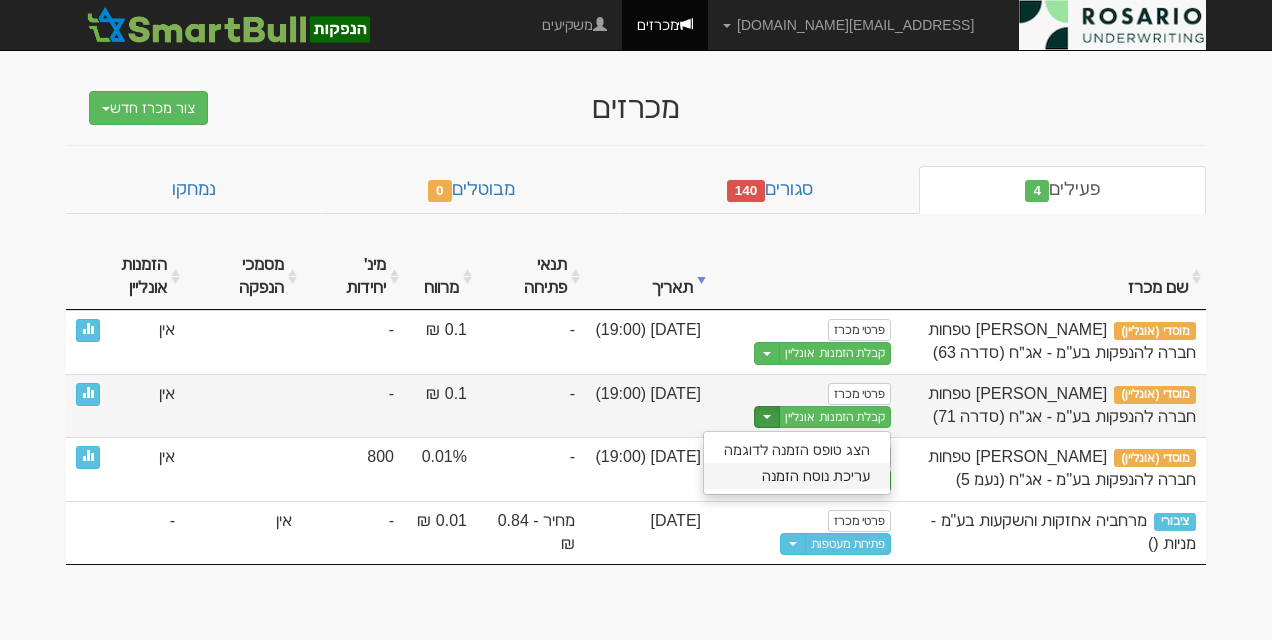 click on "עריכת נוסח הזמנה" at bounding box center (797, 476) 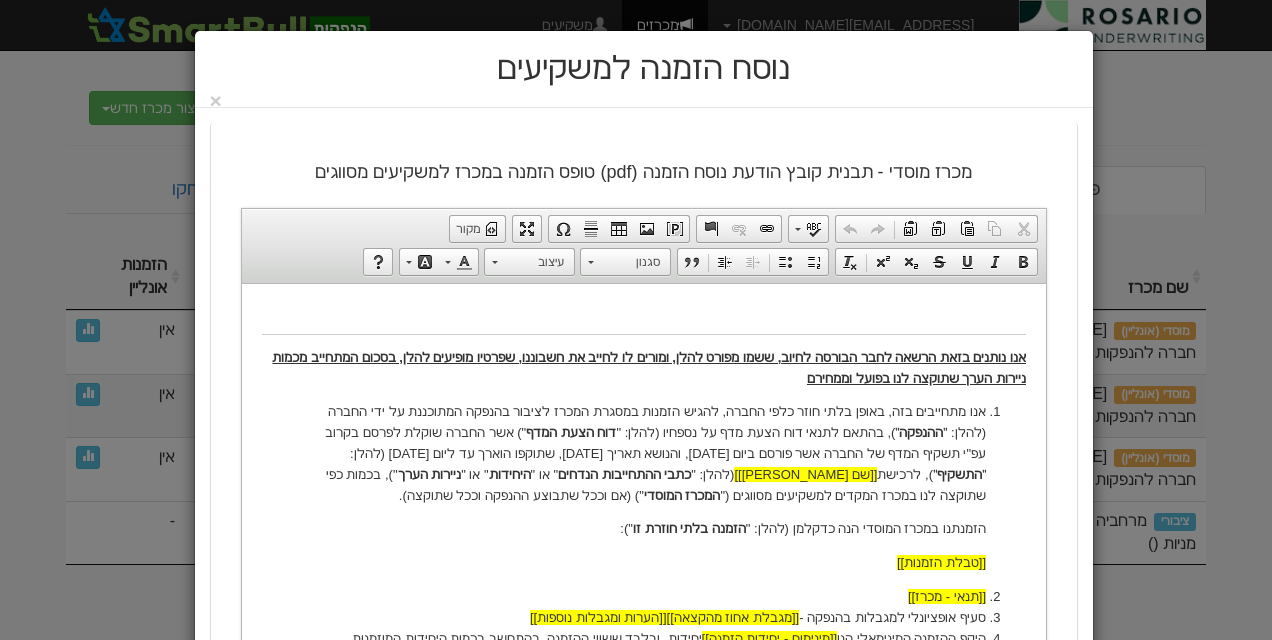 scroll, scrollTop: 425, scrollLeft: 0, axis: vertical 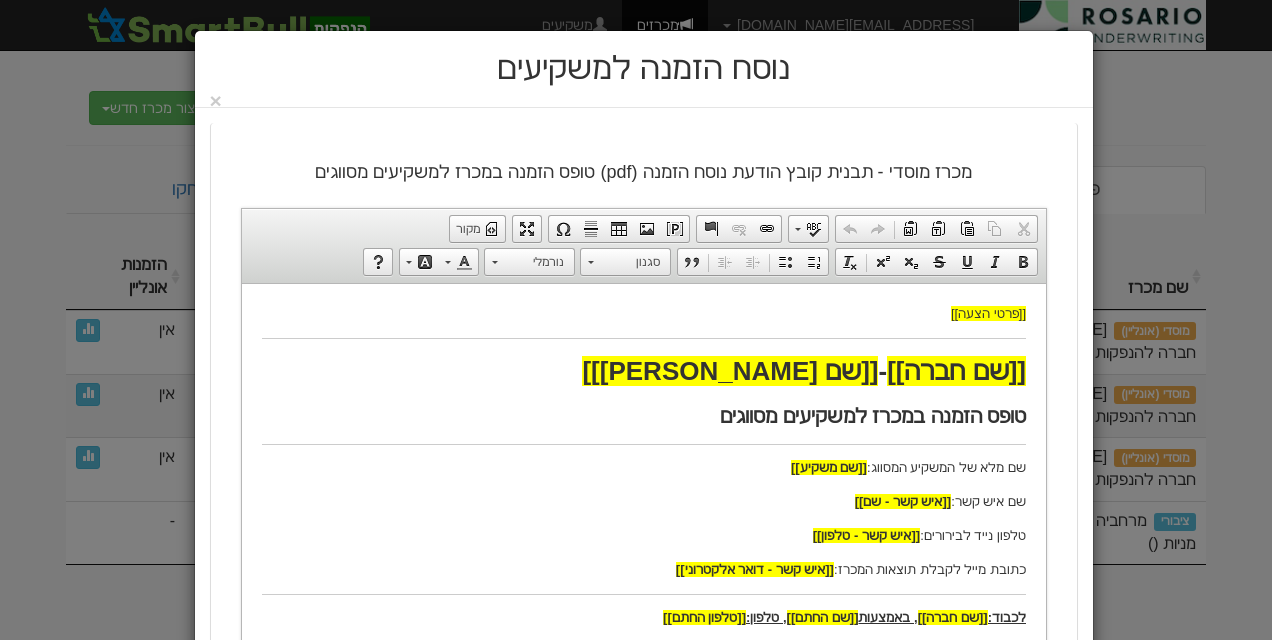 drag, startPoint x: 890, startPoint y: 436, endPoint x: 778, endPoint y: 435, distance: 112.00446 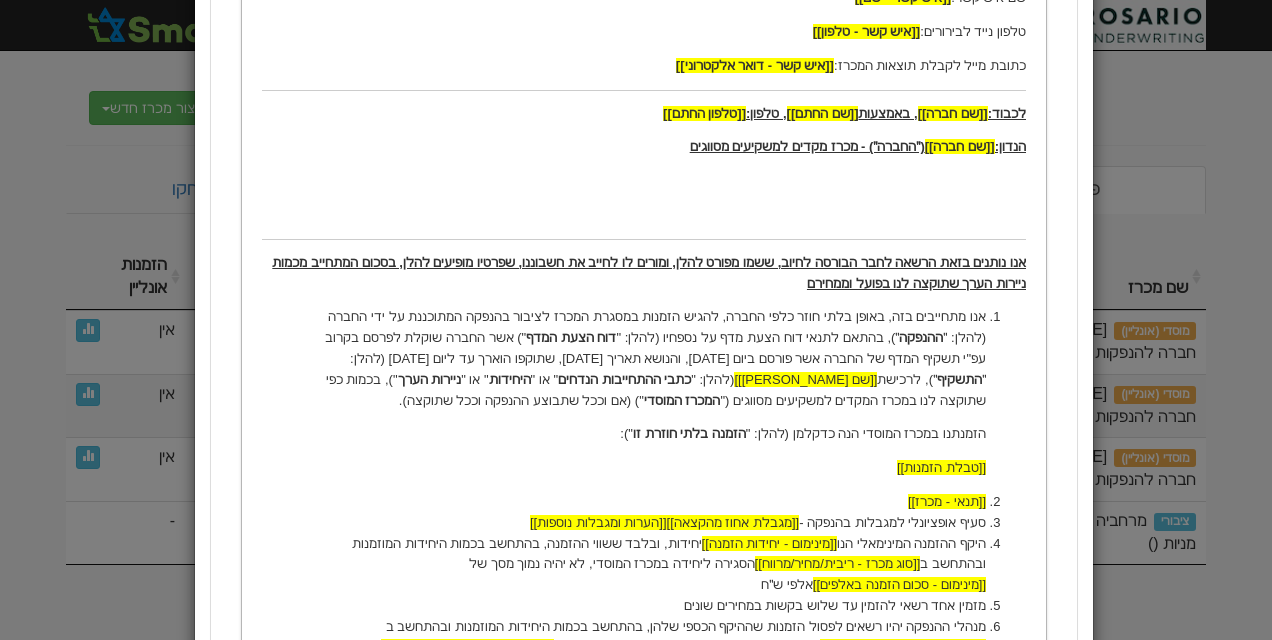 scroll, scrollTop: 550, scrollLeft: 0, axis: vertical 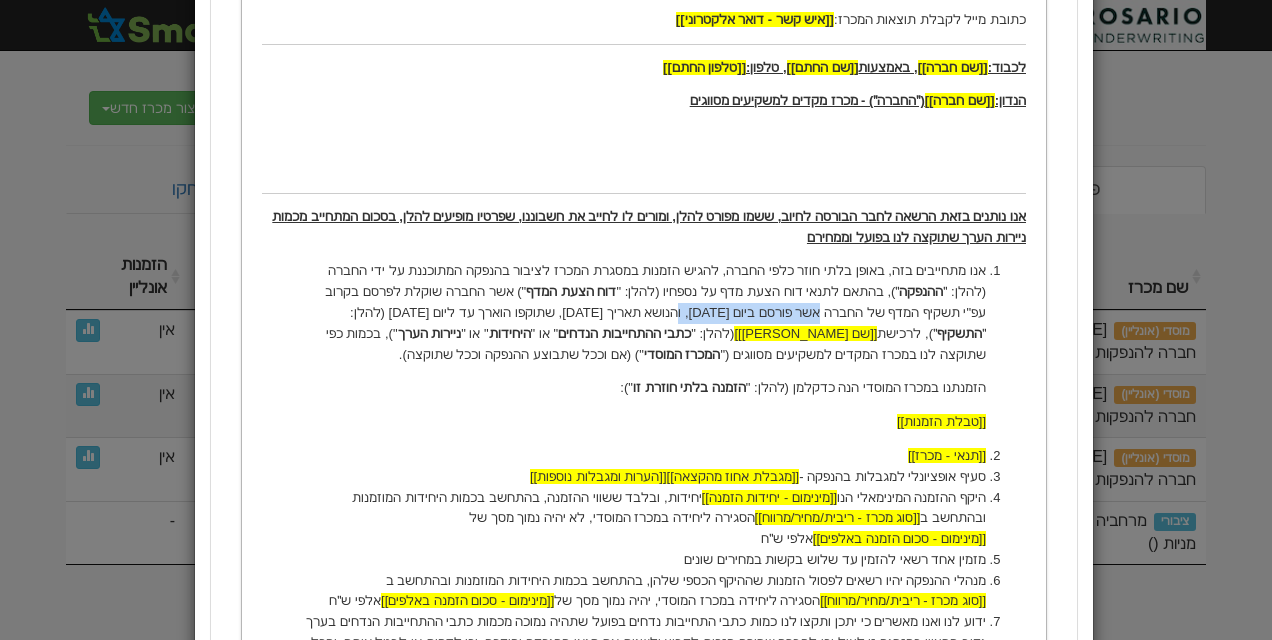 drag, startPoint x: 926, startPoint y: 311, endPoint x: 792, endPoint y: 311, distance: 134 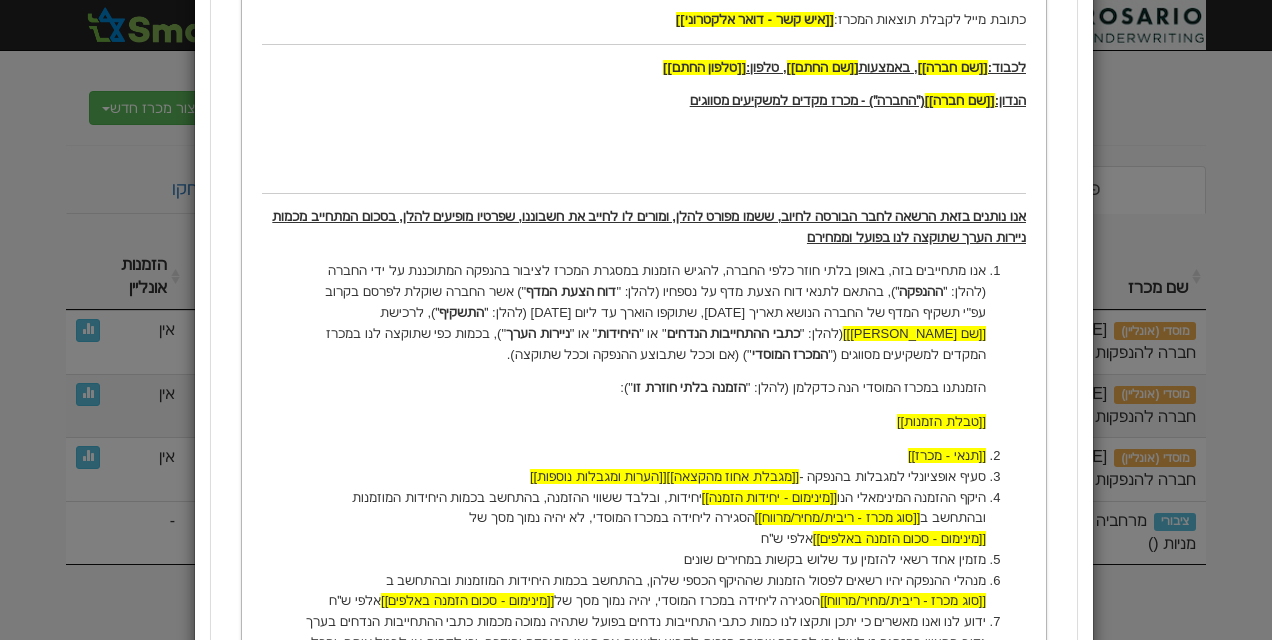 click on "אנו מתחייבים בזה, באופן בלתי חוזר כלפי החברה, להגיש הזמנות במסגרת המכרז לציבור בהנפקה המתוכננת על ידי החברה (להלן: ״ ההנפקה ״), בהתאם לתנאי דוח הצעת מדף על נספחיו (להלן: " דוח הצעת המדף ") אשר החברה שוקלת לפרסם בקרוב עפ"י תשקיף המדף של החברה הנושא תאריך [DATE], שתוקפו הוארך עד ליום [DATE] (להלן: ״ התשקיף ״), לרכישת  [[שם נייר מונפק]]  (להלן: " כתבי ההתחייבות הנדחים " או " היחידות " או " ניירות הערך "), בכמות כפי שתוקצה לנו במכרז המקדים למשקיעים מסווגים (" המכרז המוסדי ") (אם וככל שתבוצע ההנפקה וככל שתוקצה)." at bounding box center [643, 313] 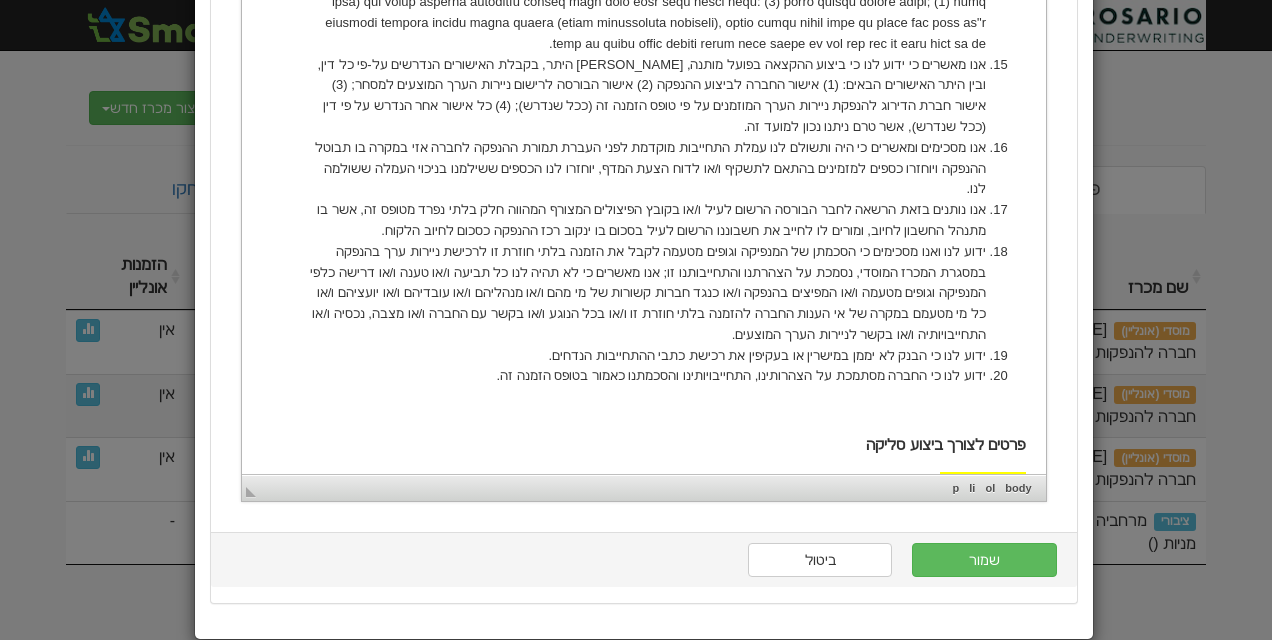 scroll, scrollTop: 2132, scrollLeft: 0, axis: vertical 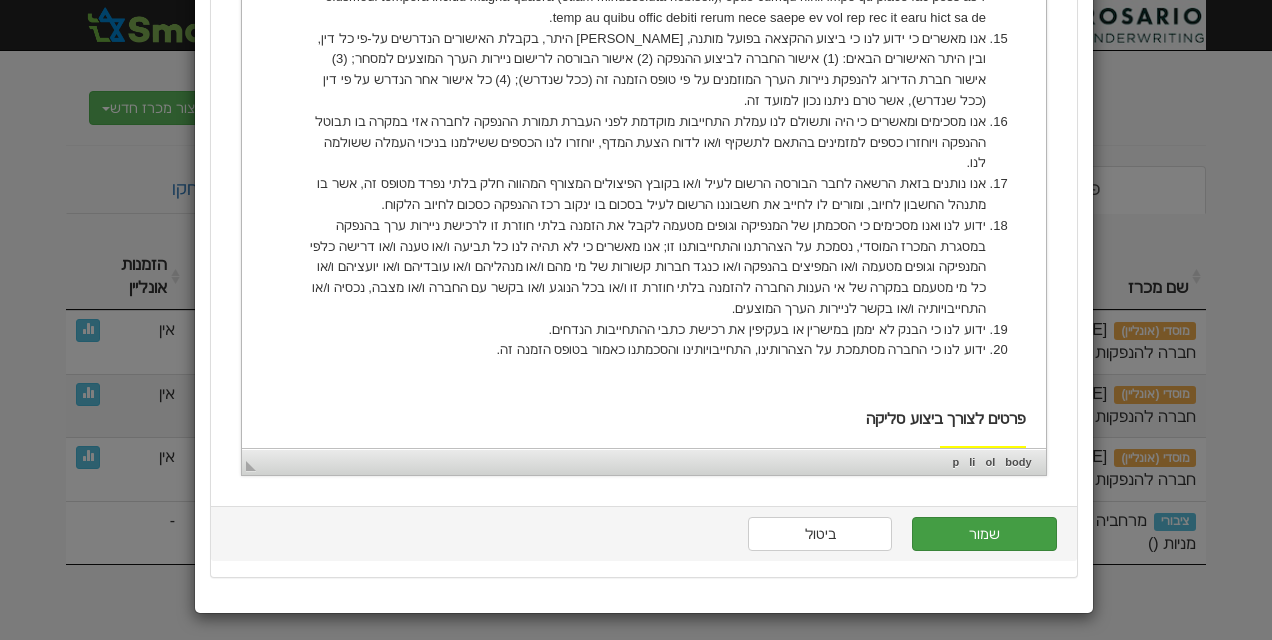click on "שמור" at bounding box center [984, 534] 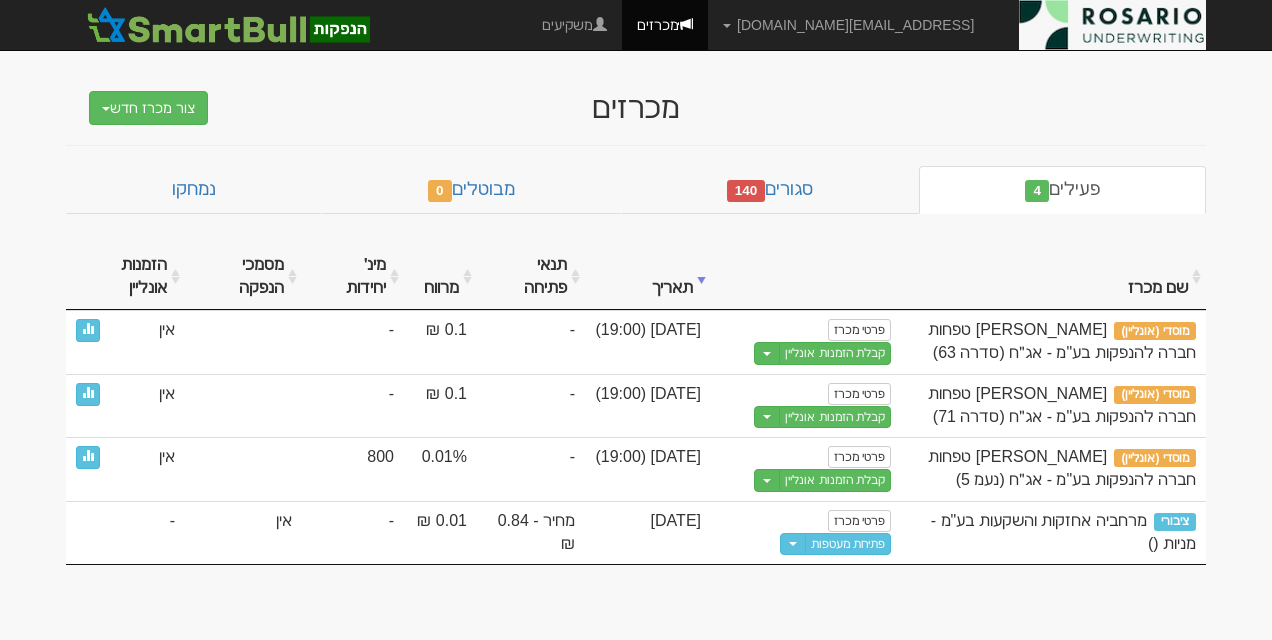 scroll, scrollTop: 0, scrollLeft: 0, axis: both 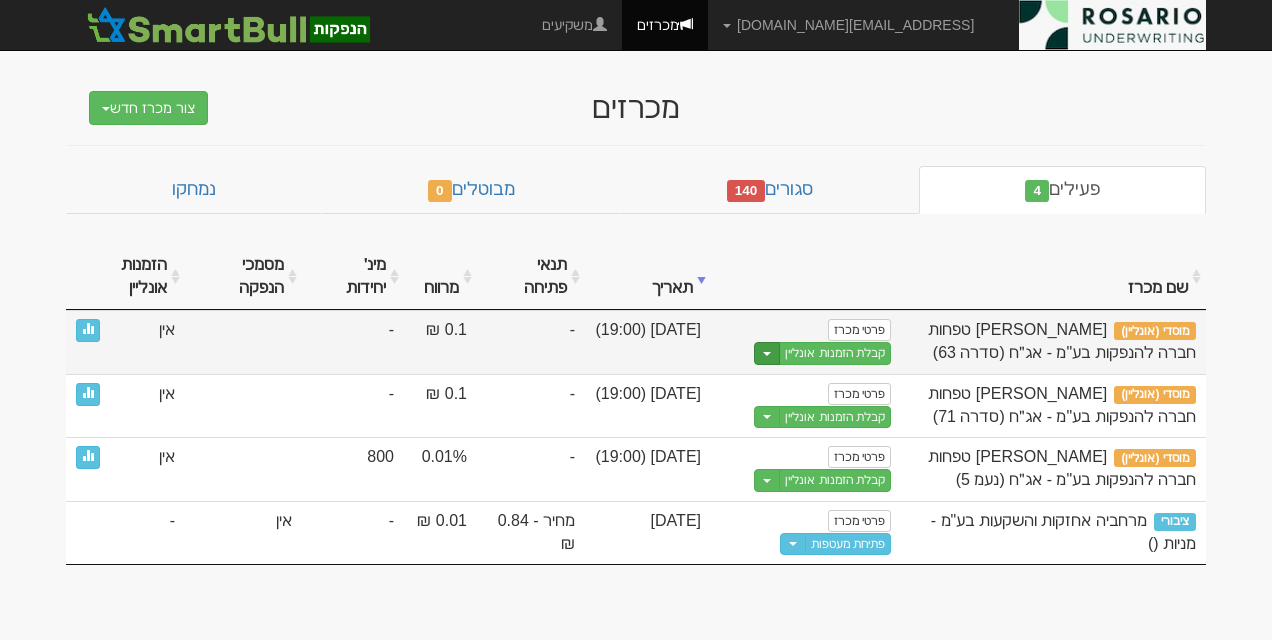 click on "Toggle Dropdown" at bounding box center [767, 353] 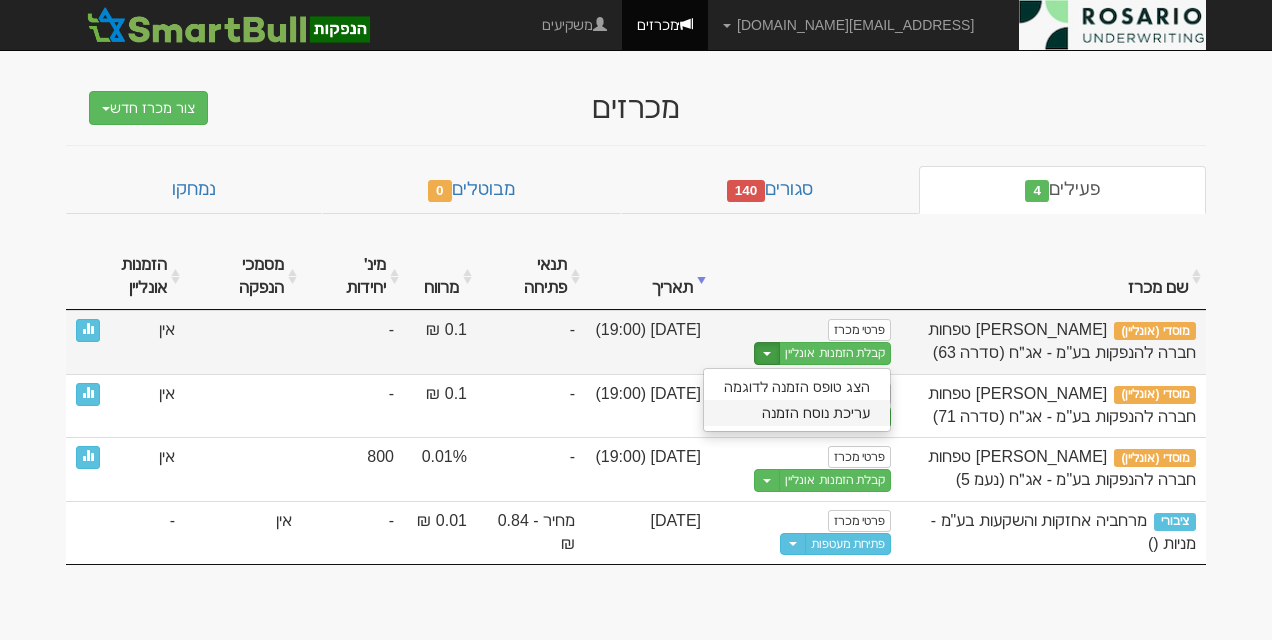 click on "עריכת נוסח הזמנה" at bounding box center (797, 413) 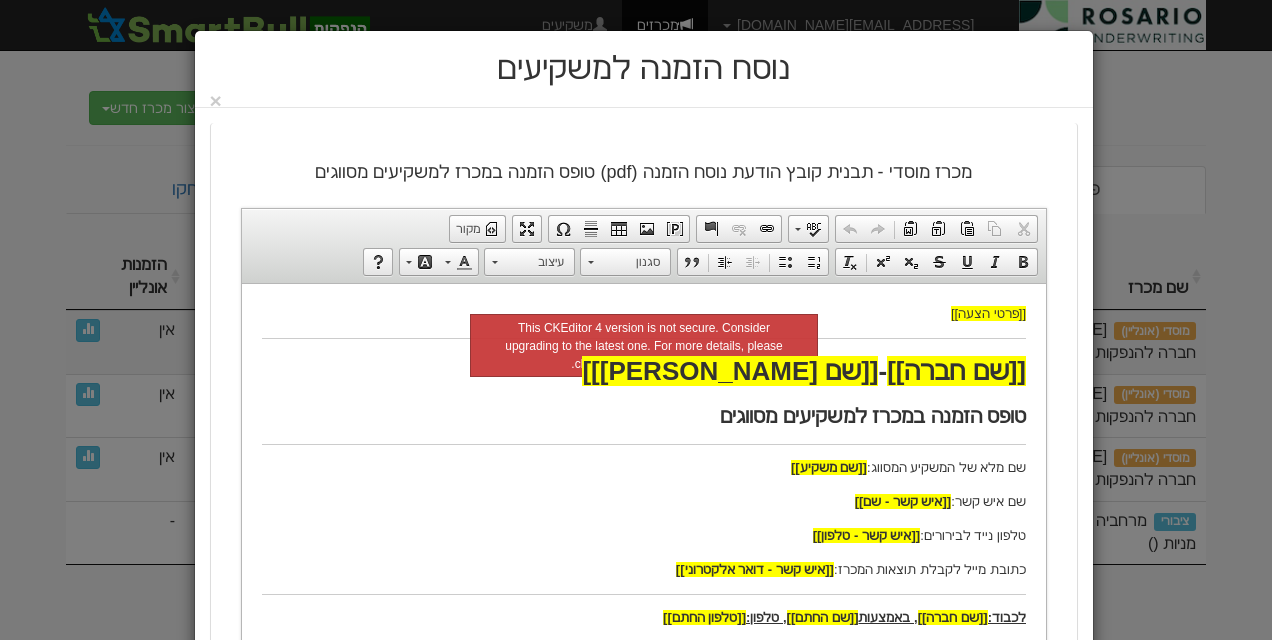click on "טופס הזמנה במכרז למשקיעים מסווגים" at bounding box center (872, 415) 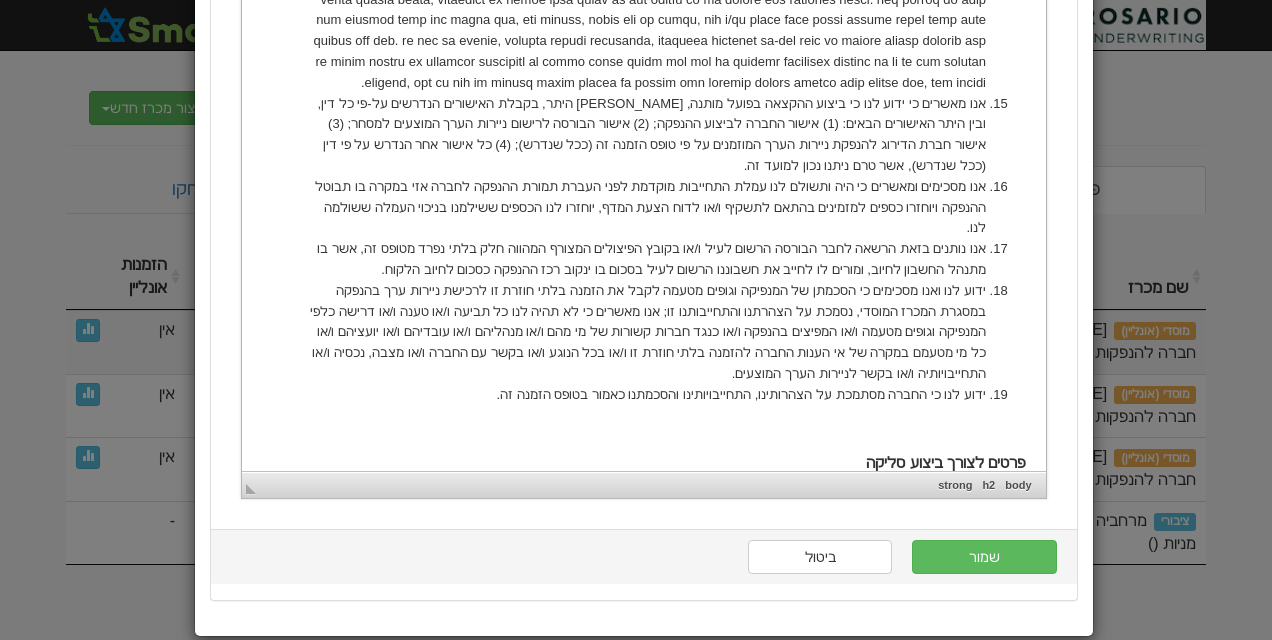 scroll, scrollTop: 2090, scrollLeft: 0, axis: vertical 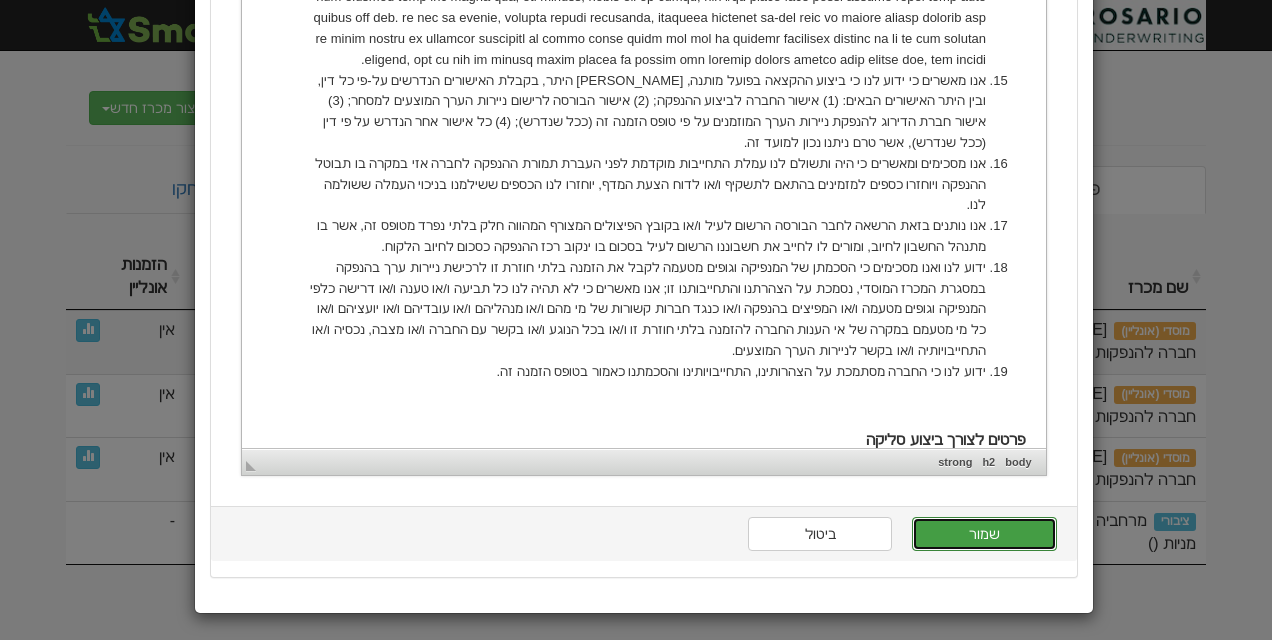 click on "שמור" at bounding box center [984, 534] 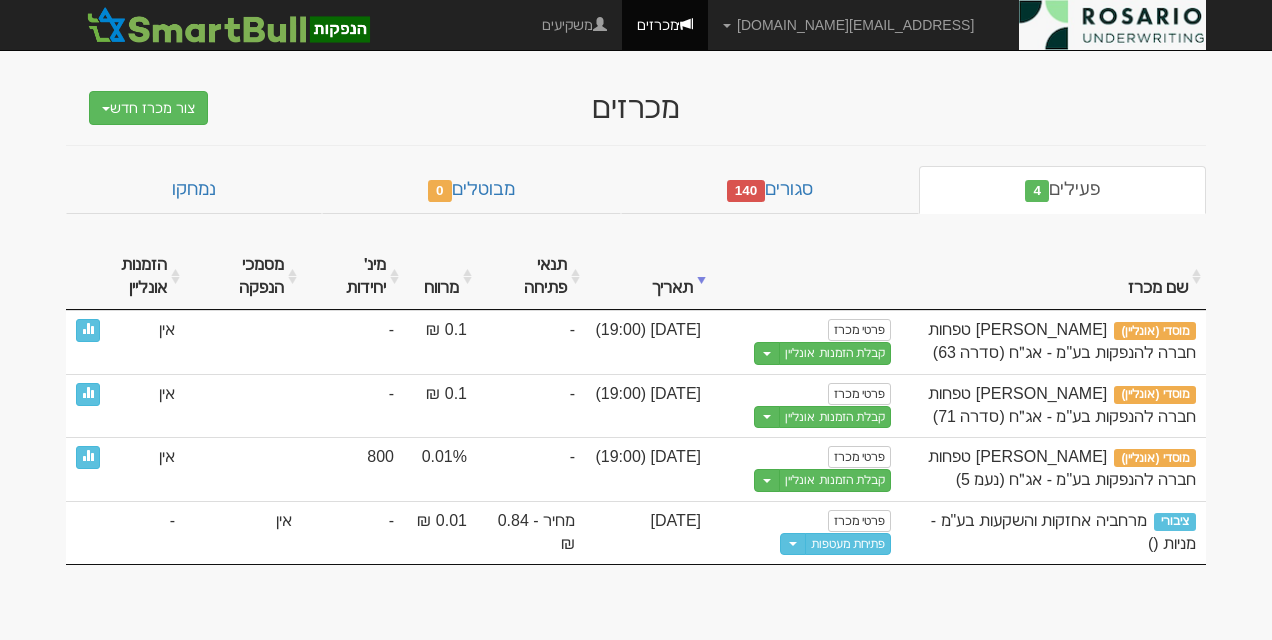 scroll, scrollTop: 0, scrollLeft: 0, axis: both 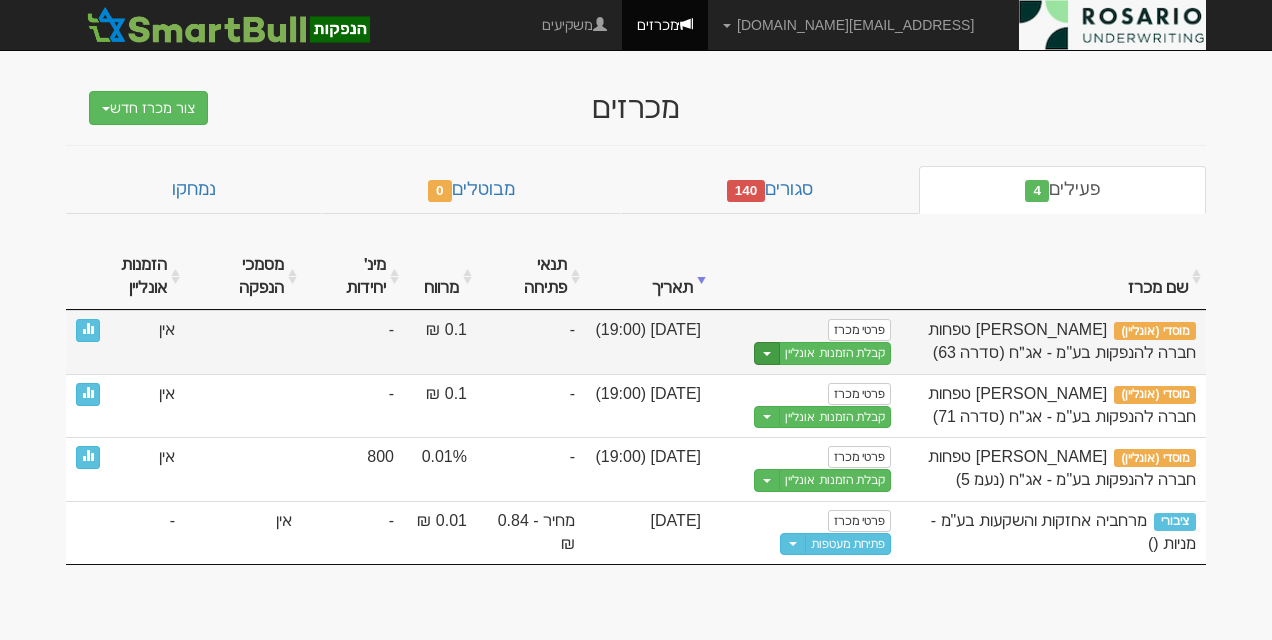 click on "Toggle Dropdown" at bounding box center (767, 353) 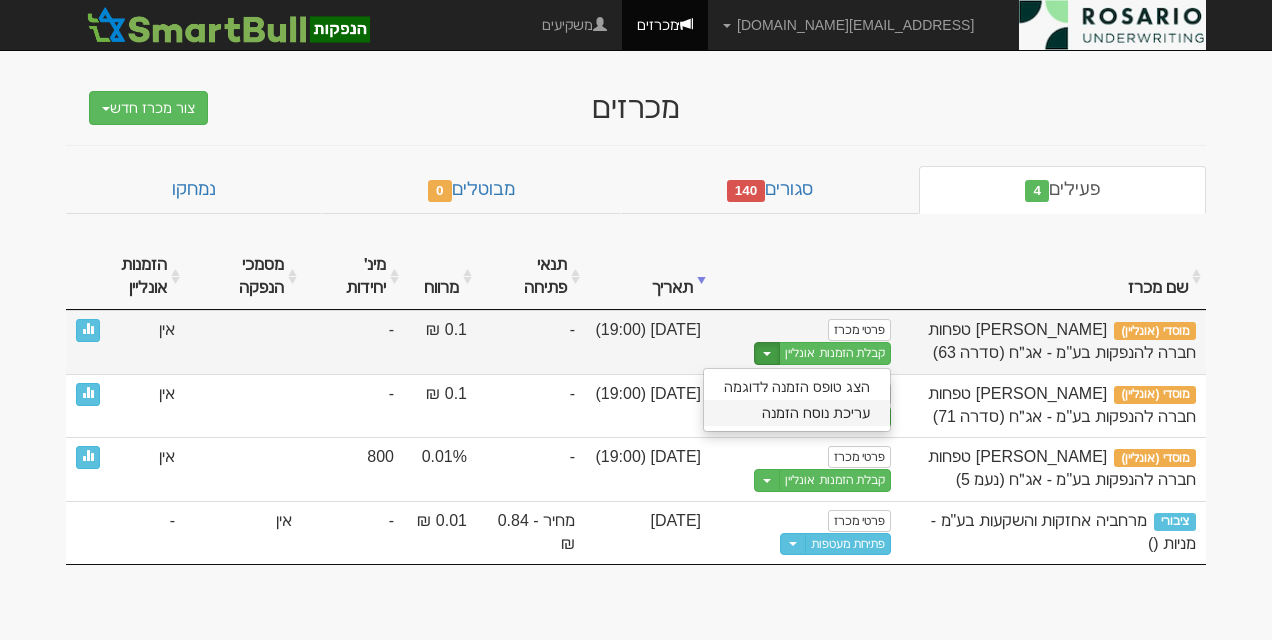 click on "עריכת נוסח הזמנה" at bounding box center (797, 413) 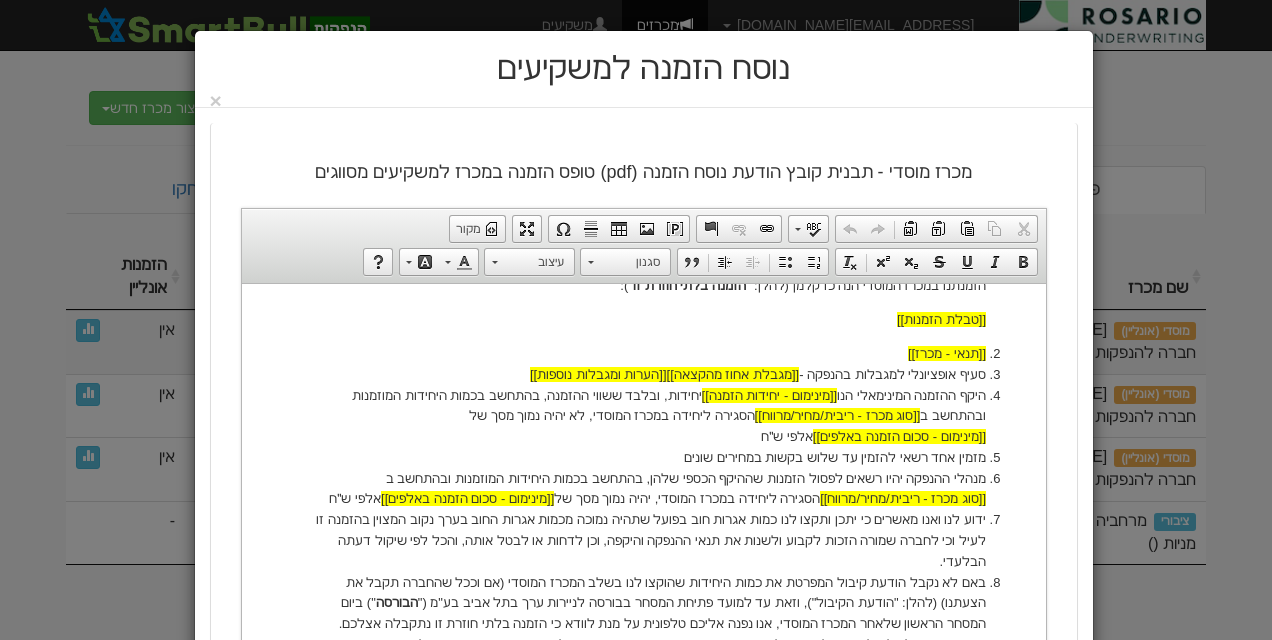 scroll, scrollTop: 675, scrollLeft: 0, axis: vertical 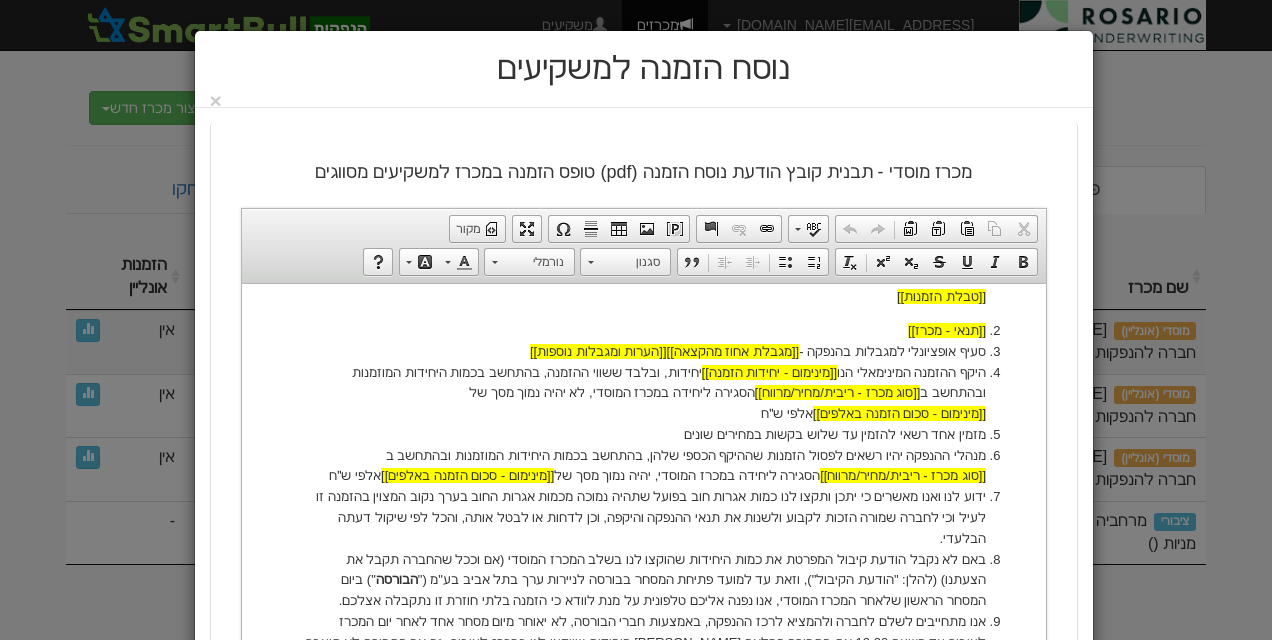 click on "סעיף אופציונלי למגבלות בהנפקה -  [[מגבלת אחוז מהקצאה]] [[הערות ומגבלות נוספות]]" at bounding box center [643, 351] 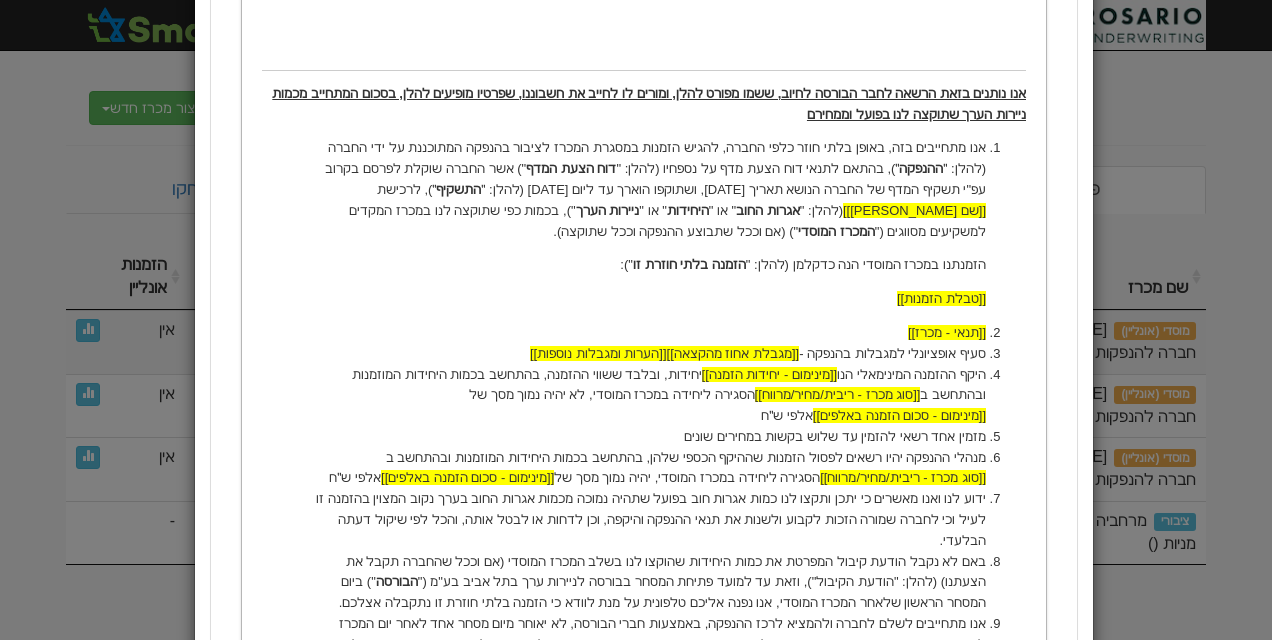 scroll, scrollTop: 675, scrollLeft: 0, axis: vertical 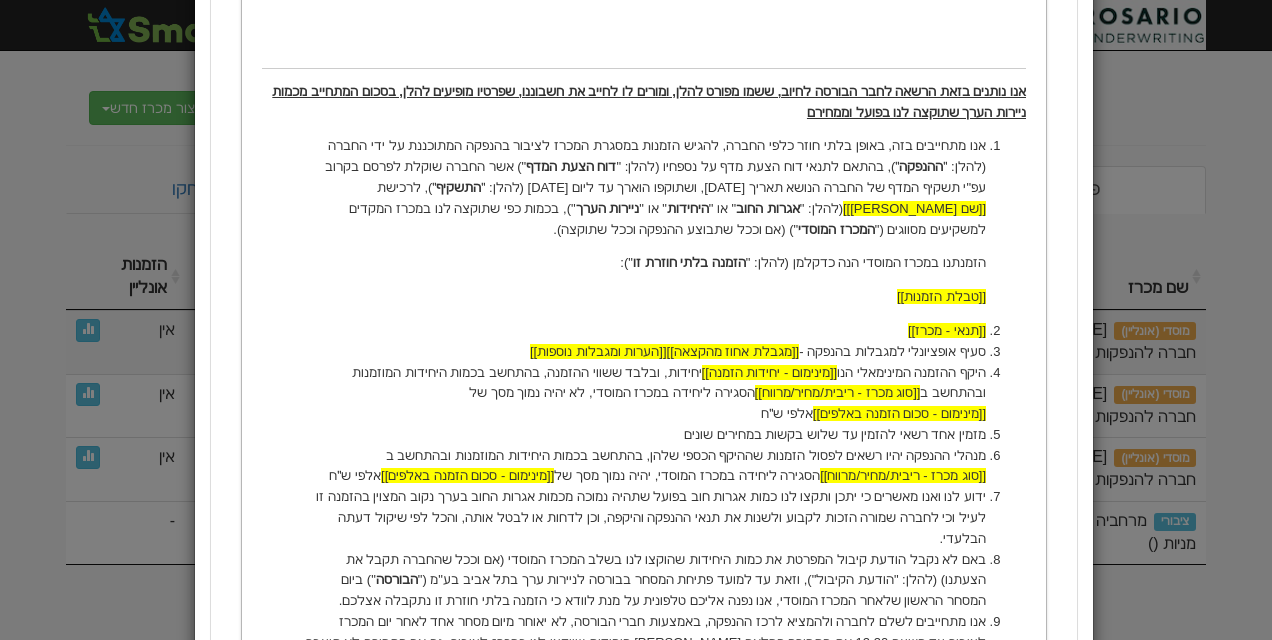 type 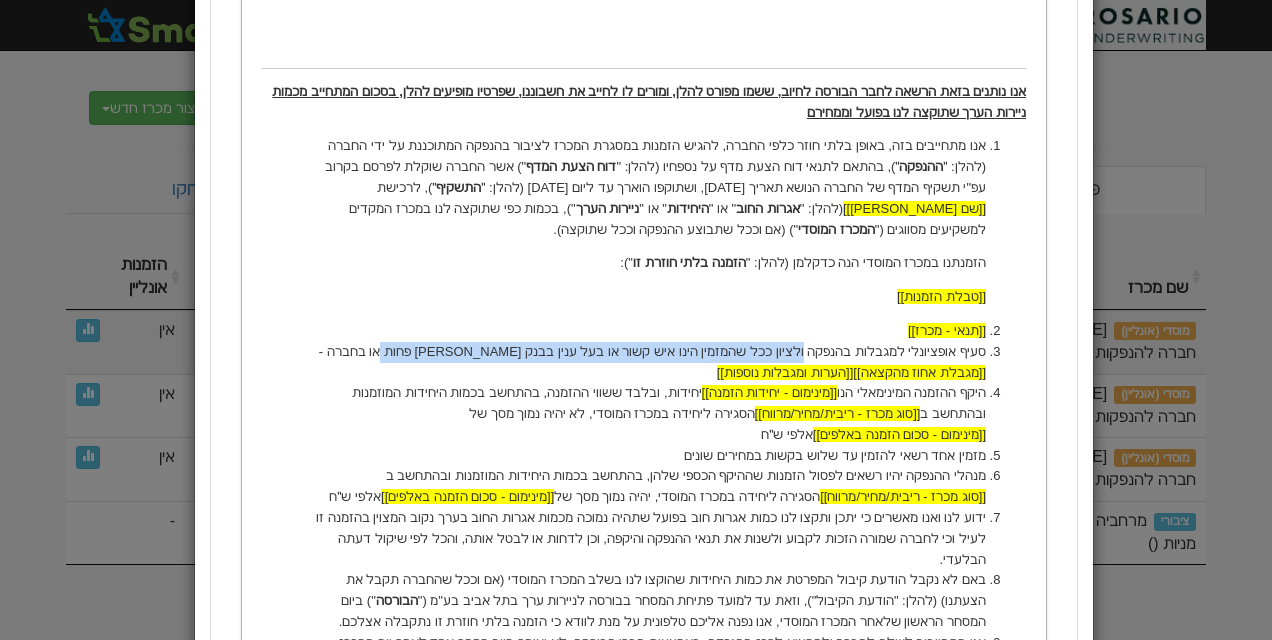 drag, startPoint x: 818, startPoint y: 350, endPoint x: 444, endPoint y: 353, distance: 374.01202 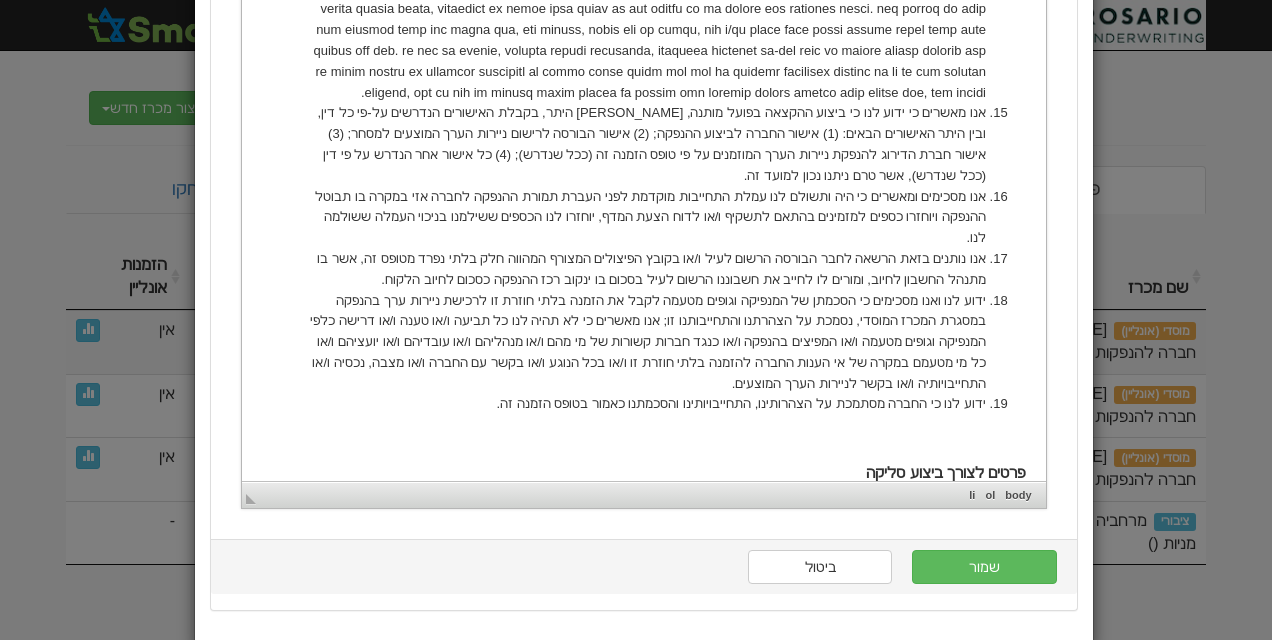 scroll, scrollTop: 2110, scrollLeft: 0, axis: vertical 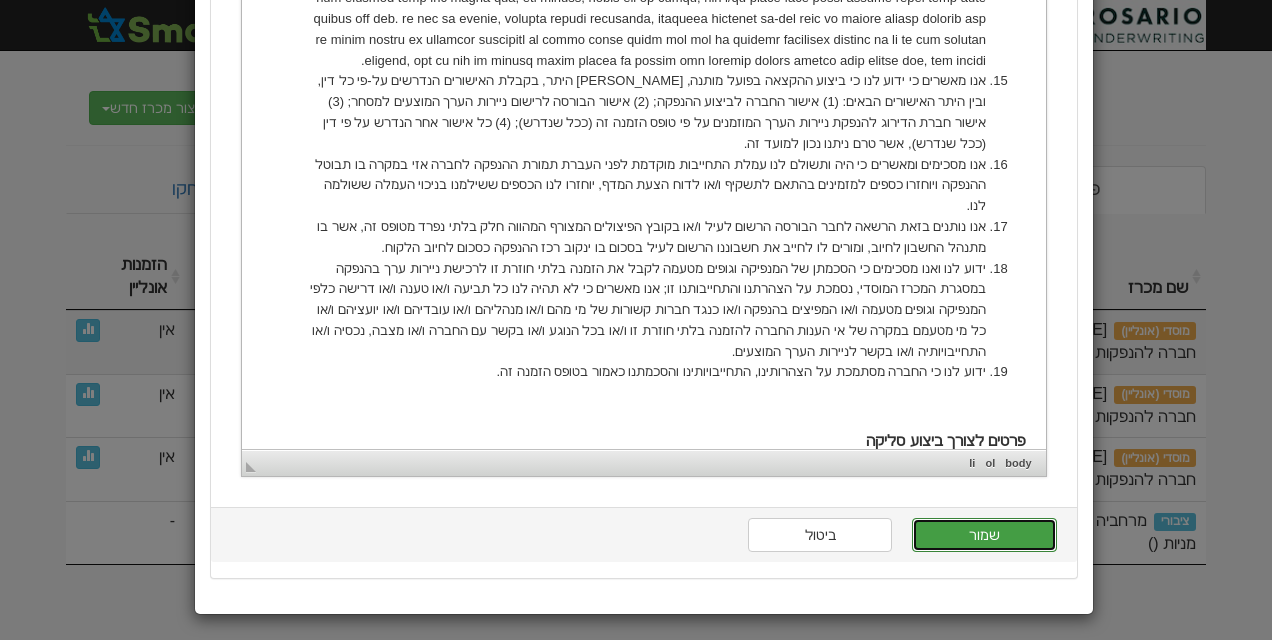 click on "שמור" at bounding box center (984, 535) 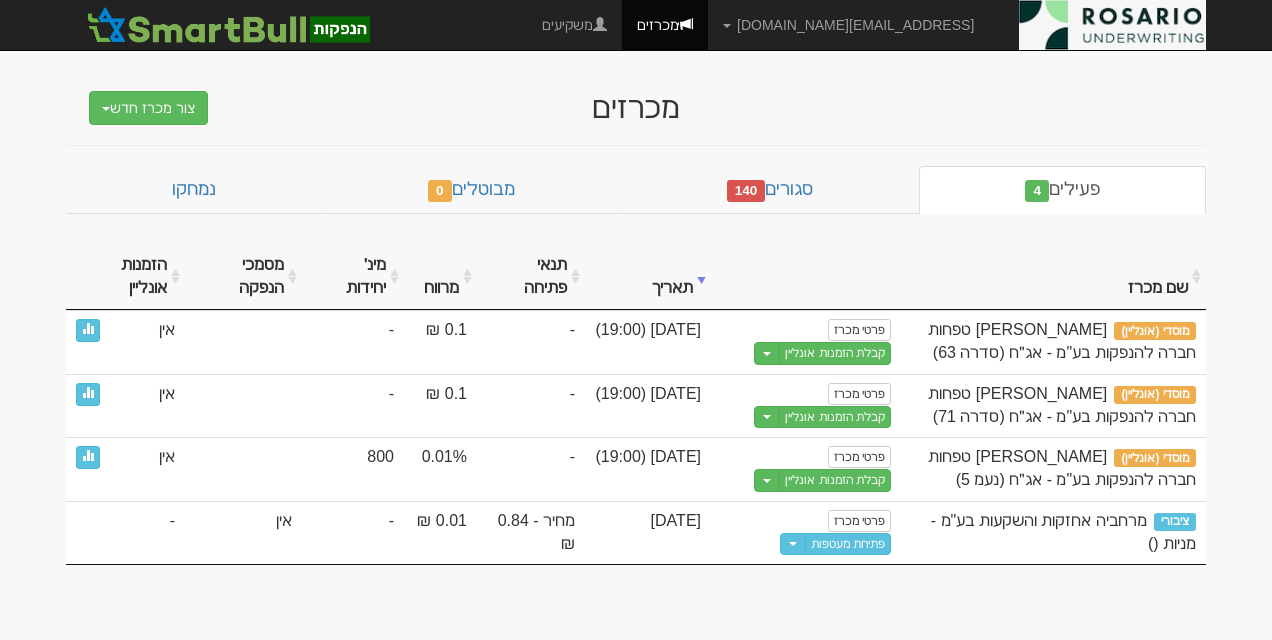 scroll, scrollTop: 0, scrollLeft: 0, axis: both 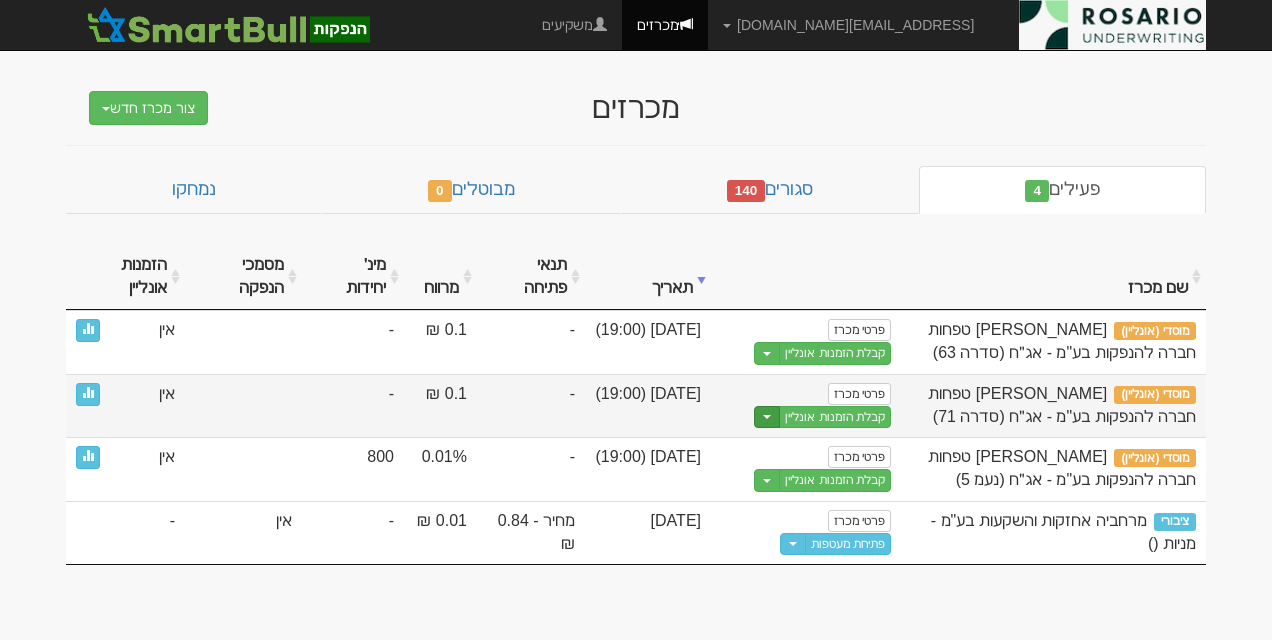 click at bounding box center [767, 417] 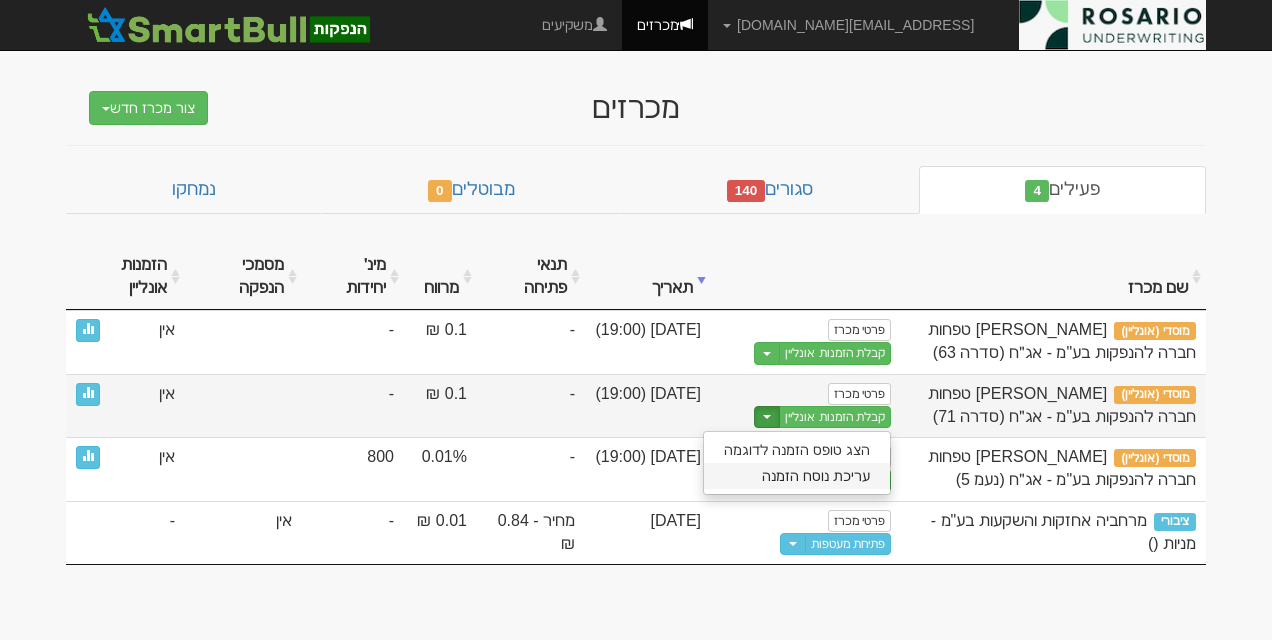 click on "עריכת נוסח הזמנה" at bounding box center [797, 476] 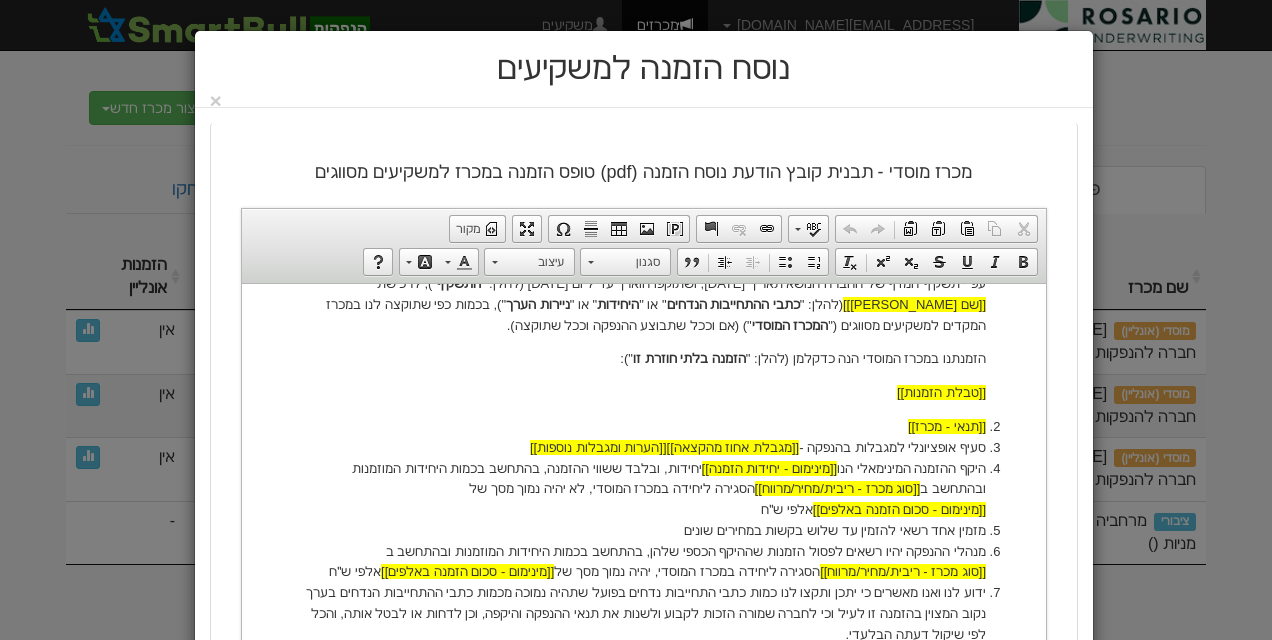 scroll, scrollTop: 575, scrollLeft: 0, axis: vertical 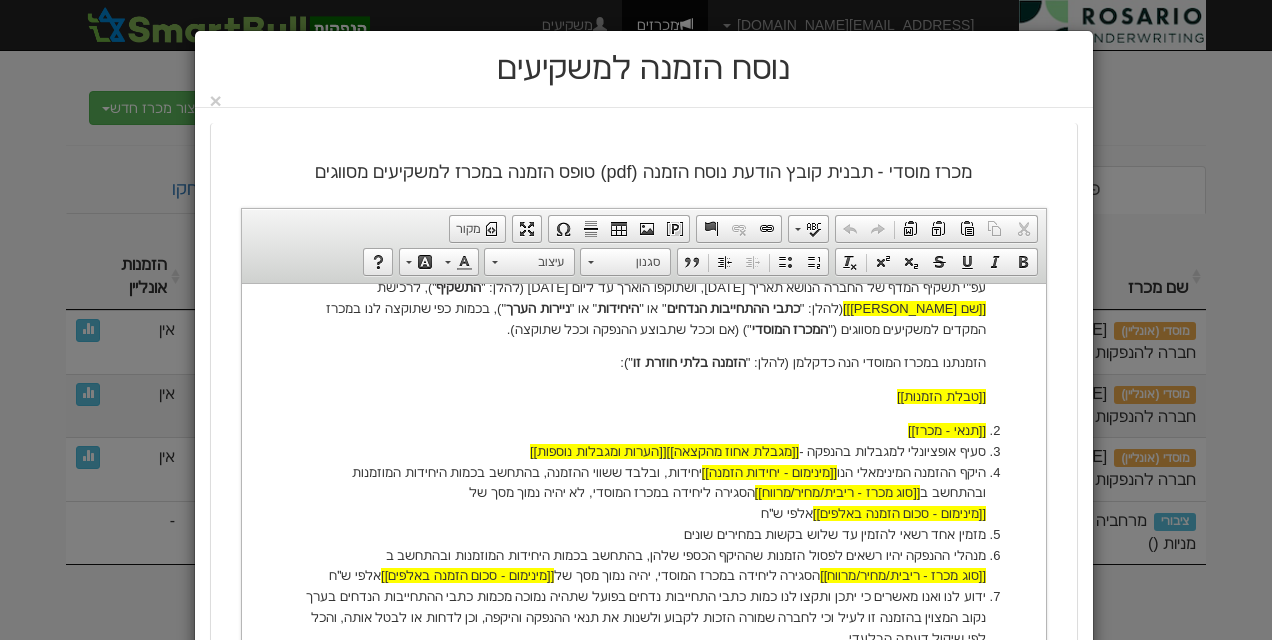 click on "סעיף אופציונלי למגבלות בהנפקה -  [[מגבלת אחוז מהקצאה]] [[הערות ומגבלות נוספות]]" at bounding box center [643, 451] 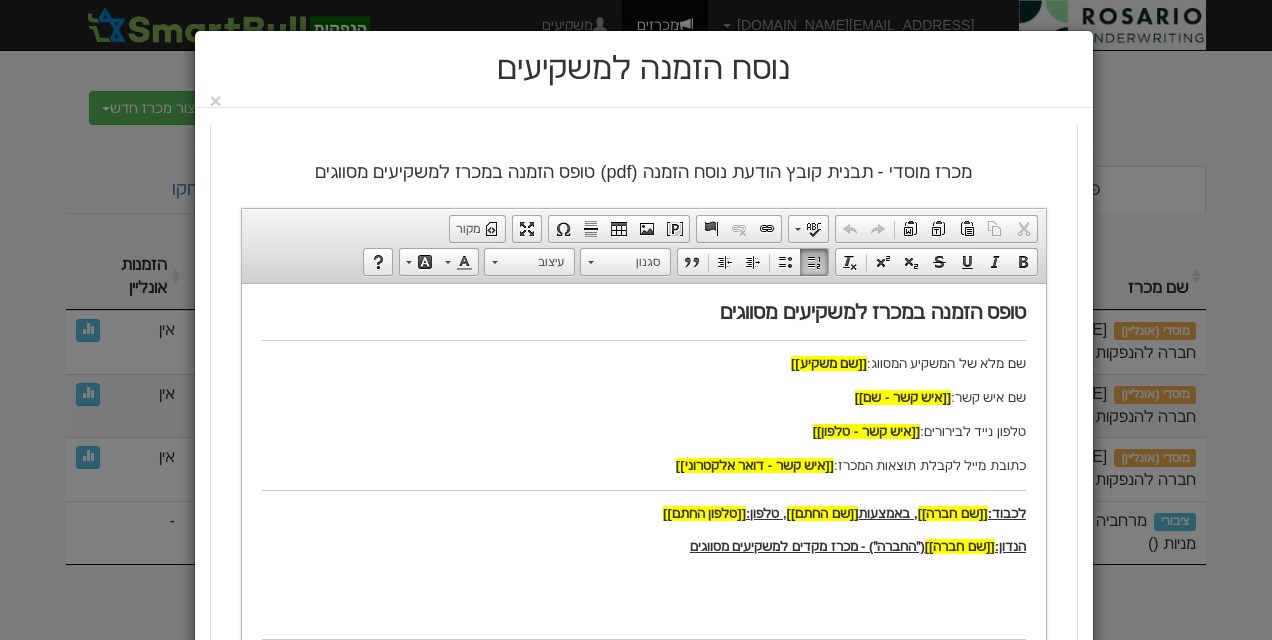 scroll, scrollTop: 0, scrollLeft: 0, axis: both 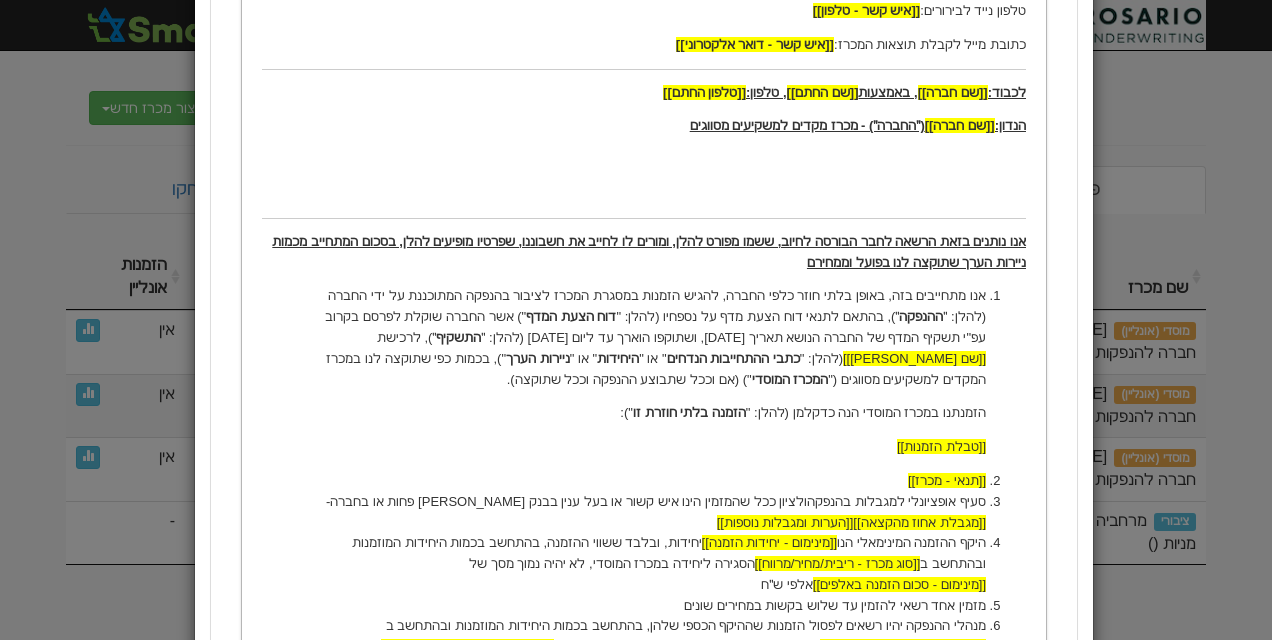 type 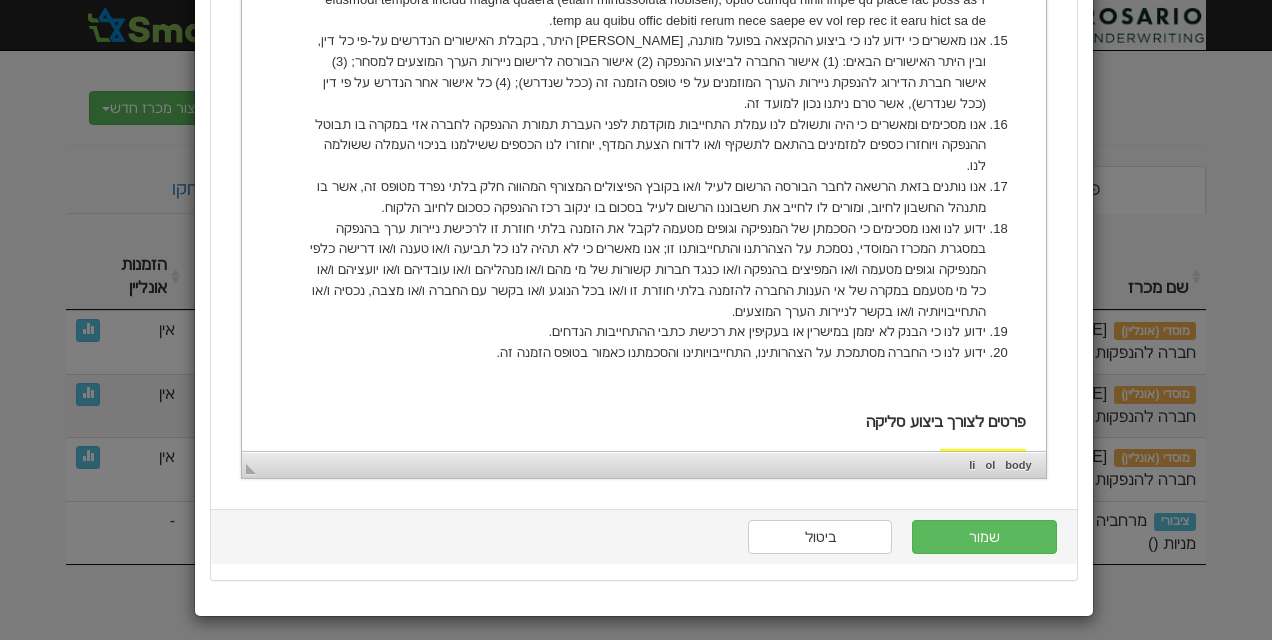 scroll, scrollTop: 2152, scrollLeft: 0, axis: vertical 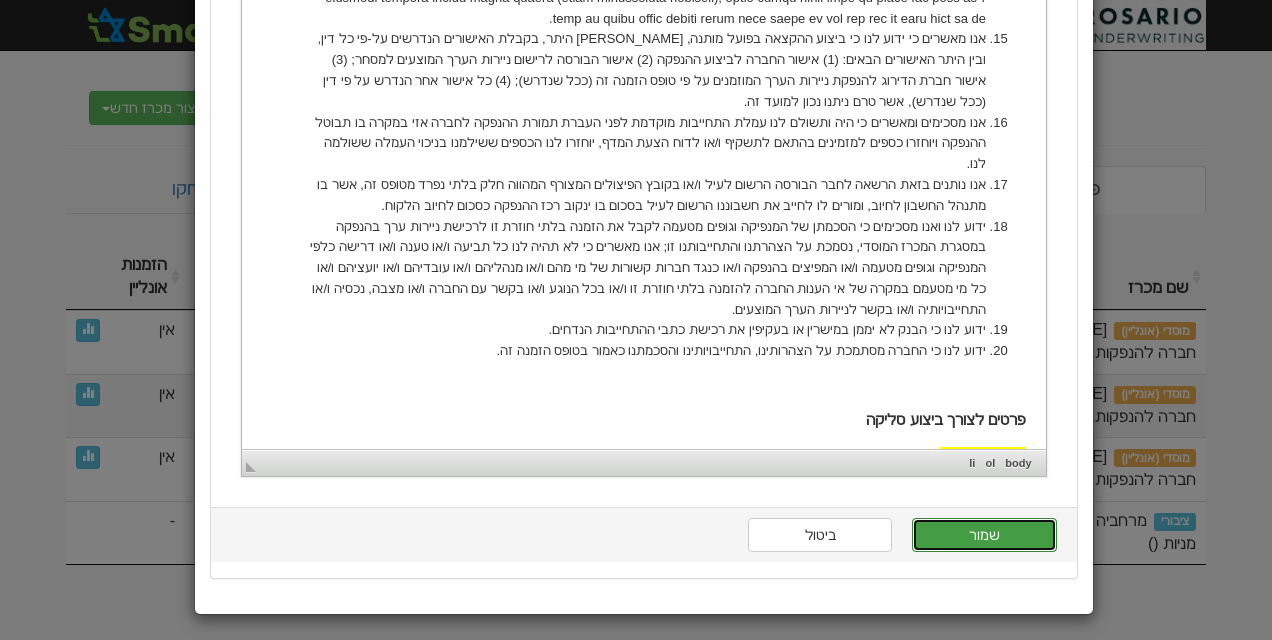 click on "שמור" at bounding box center [984, 535] 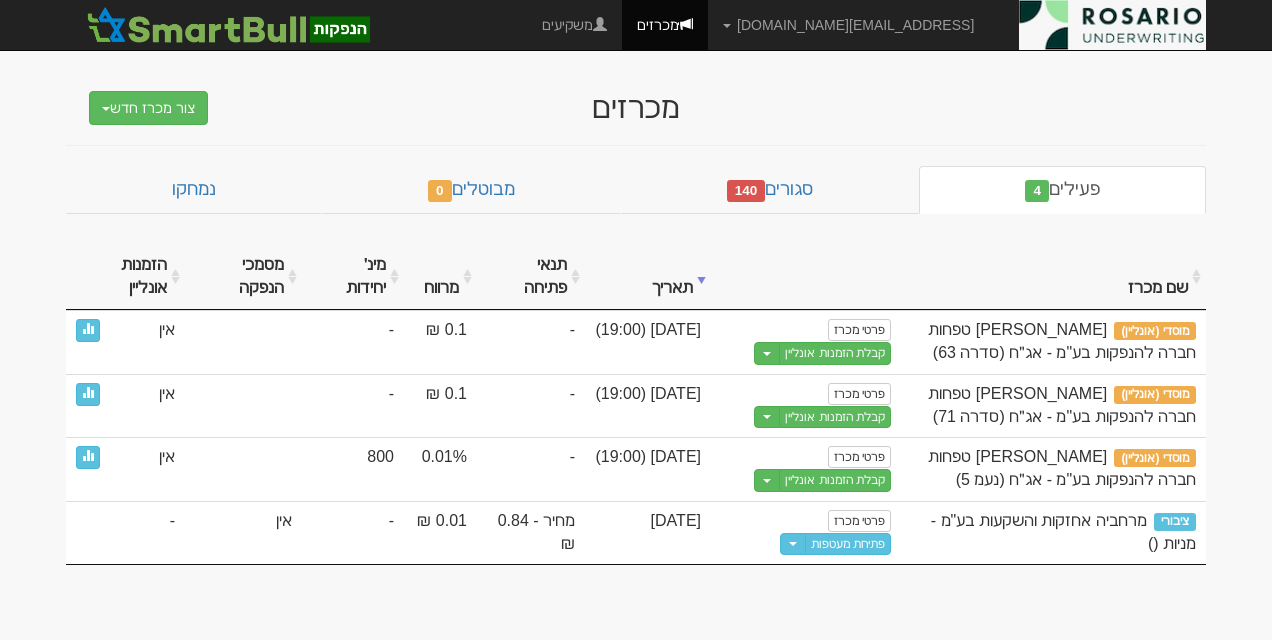 scroll, scrollTop: 0, scrollLeft: 0, axis: both 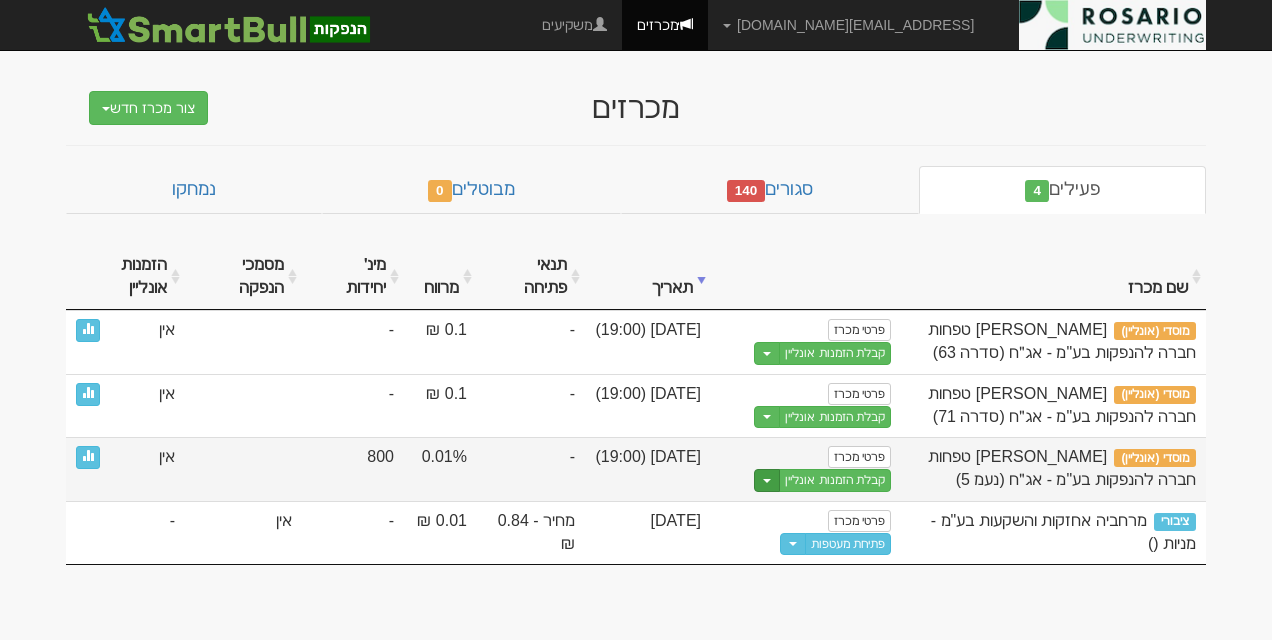 click on "Toggle Dropdown" at bounding box center [767, 480] 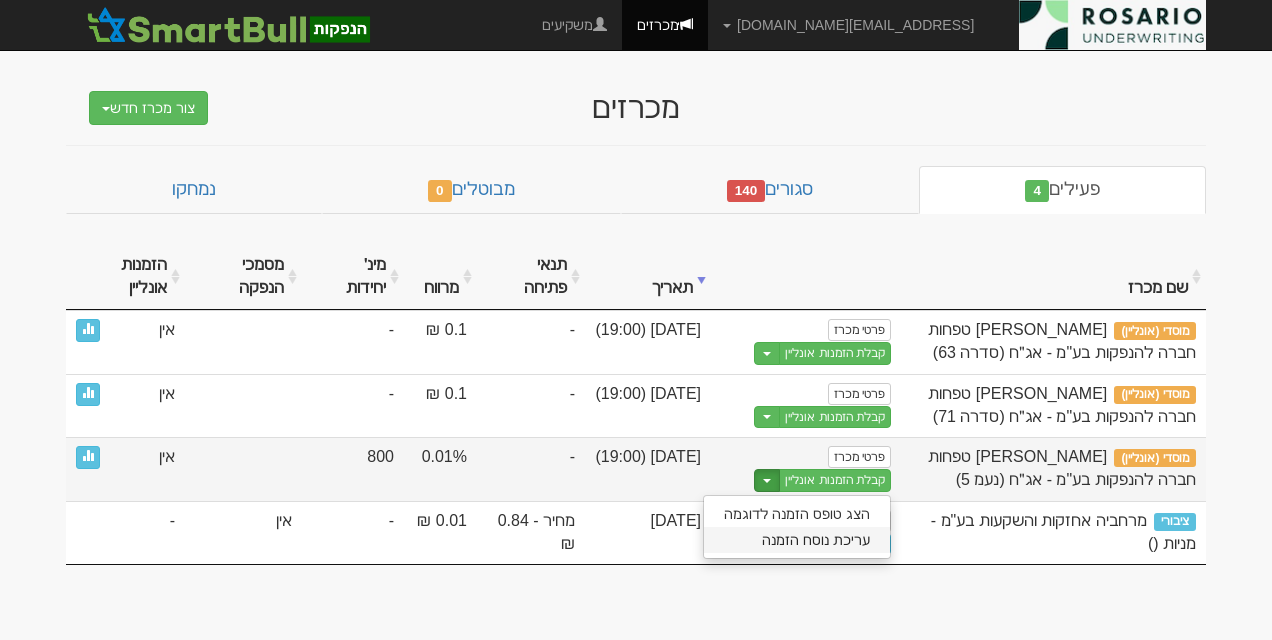 click on "עריכת נוסח הזמנה" at bounding box center (797, 540) 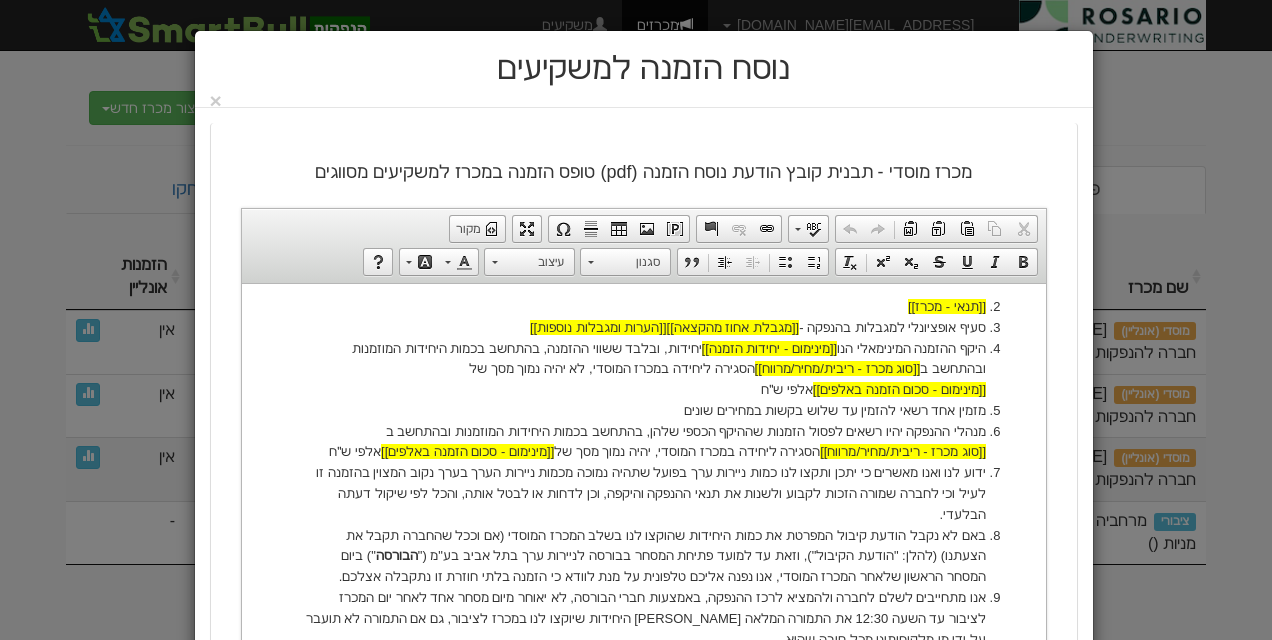 scroll, scrollTop: 700, scrollLeft: 0, axis: vertical 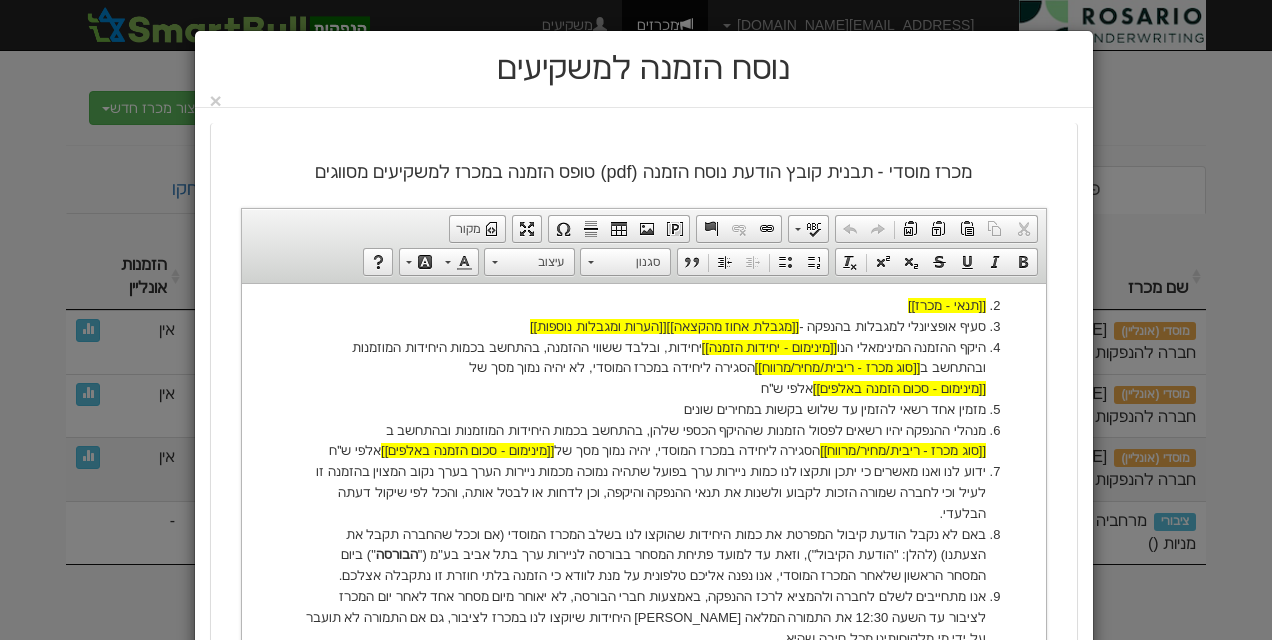 click on "סעיף אופציונלי למגבלות בהנפקה -  [[מגבלת אחוז מהקצאה]] [[הערות ומגבלות נוספות]]" at bounding box center (643, 326) 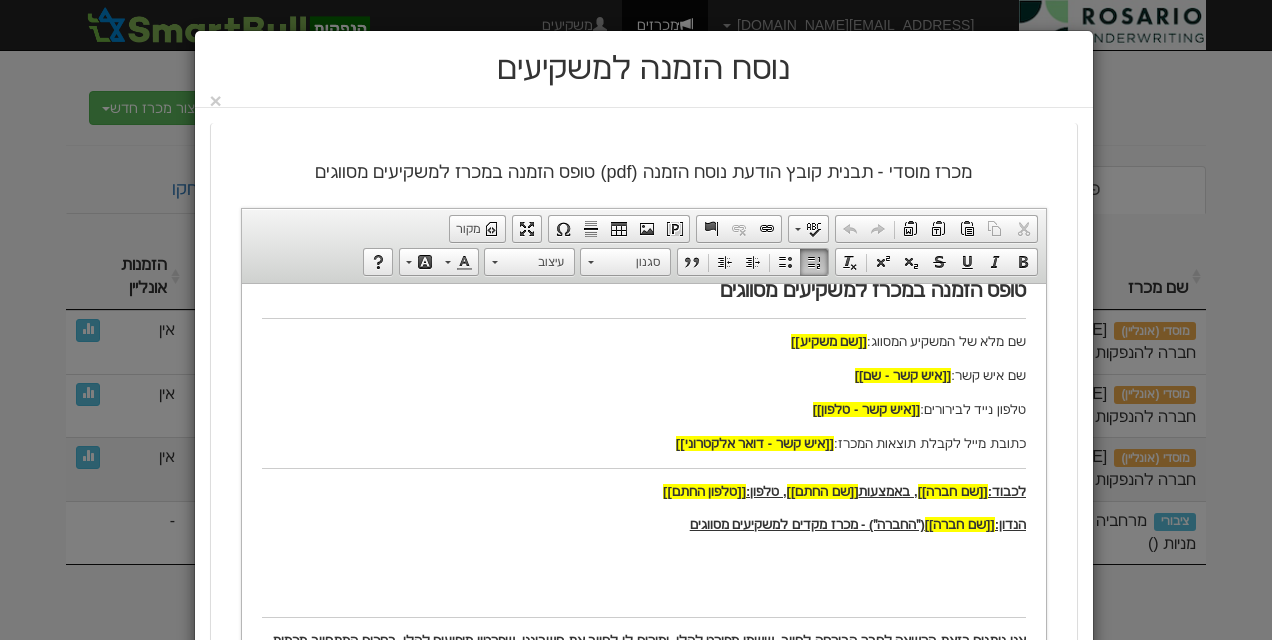 scroll, scrollTop: 0, scrollLeft: 0, axis: both 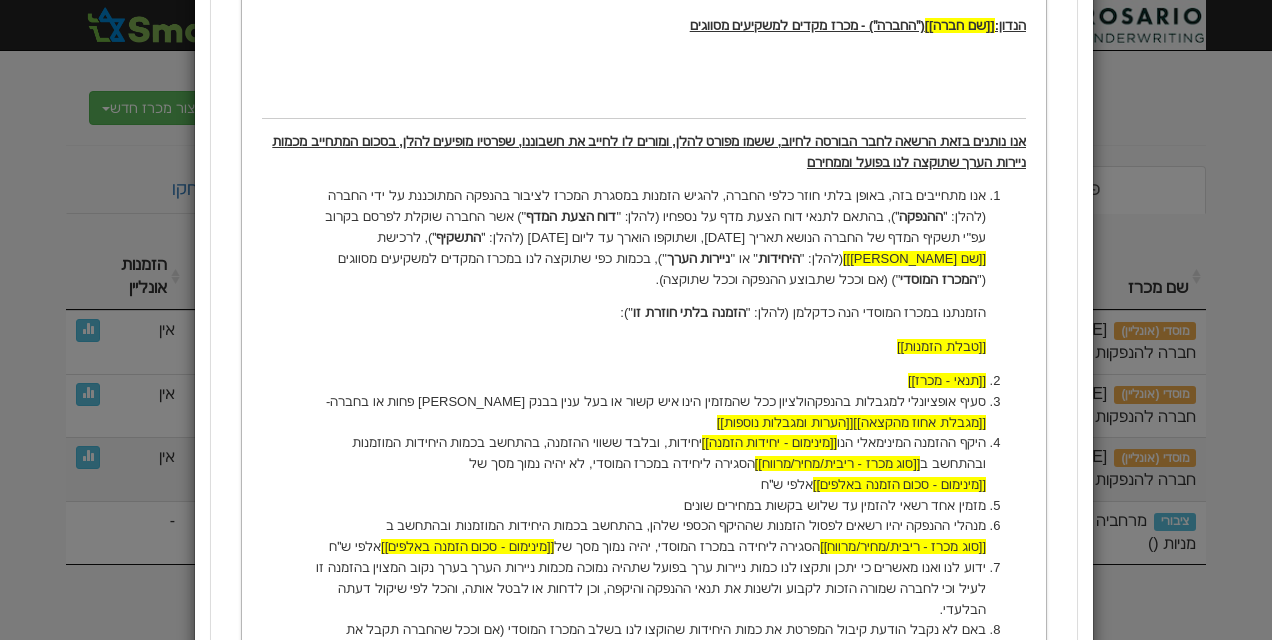type 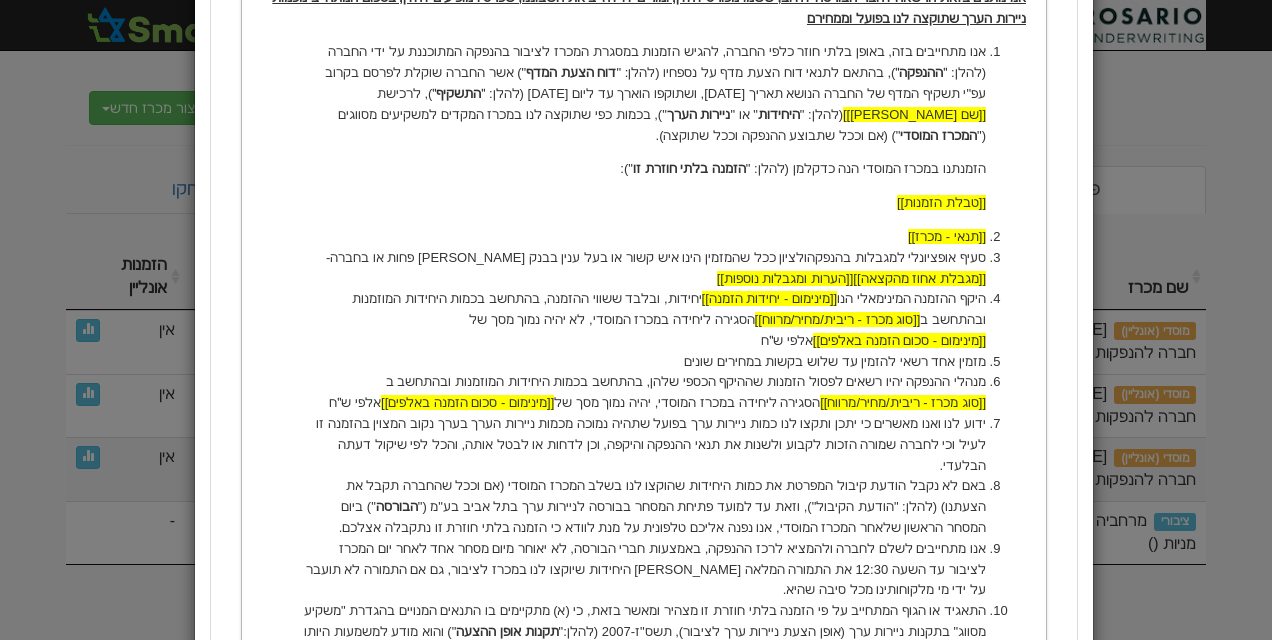 scroll, scrollTop: 750, scrollLeft: 0, axis: vertical 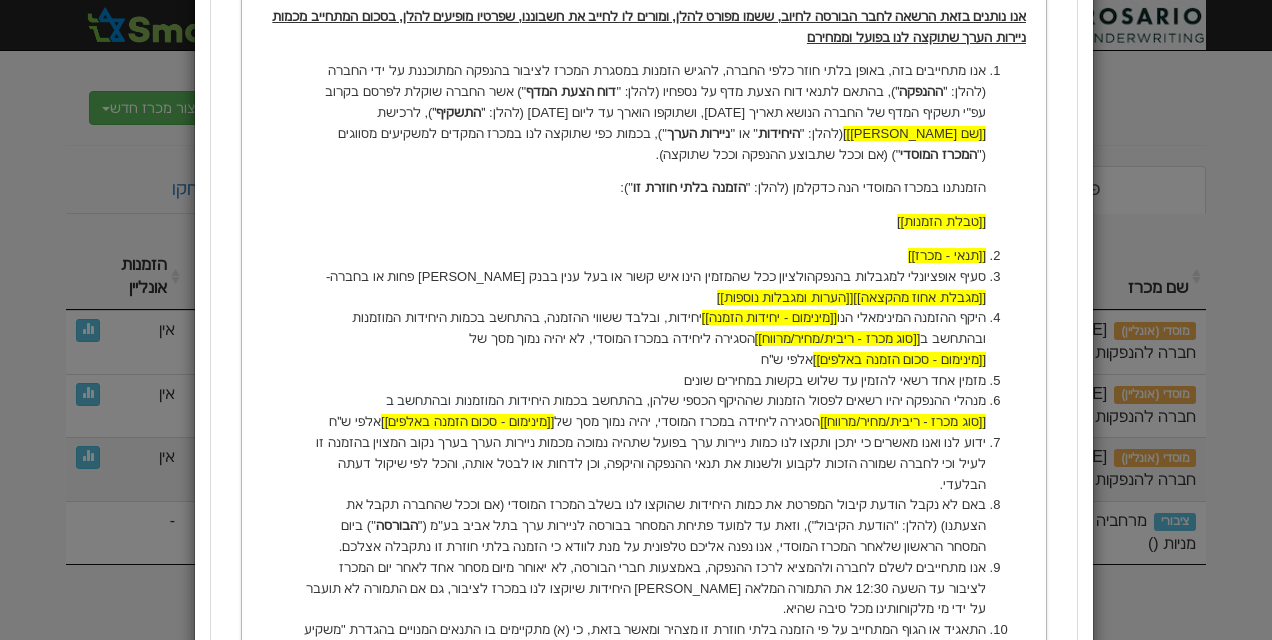 click on "סעיף אופציונלי למגבלות בהנפקה  ולציון ככל שהמזמין הינו איש קשור או בעל ענין בבנק [PERSON_NAME] פחות או בחברה  -  [[מגבלת אחוז מהקצאה]] [[הערות ומגבלות נוספות]]" at bounding box center [643, 288] 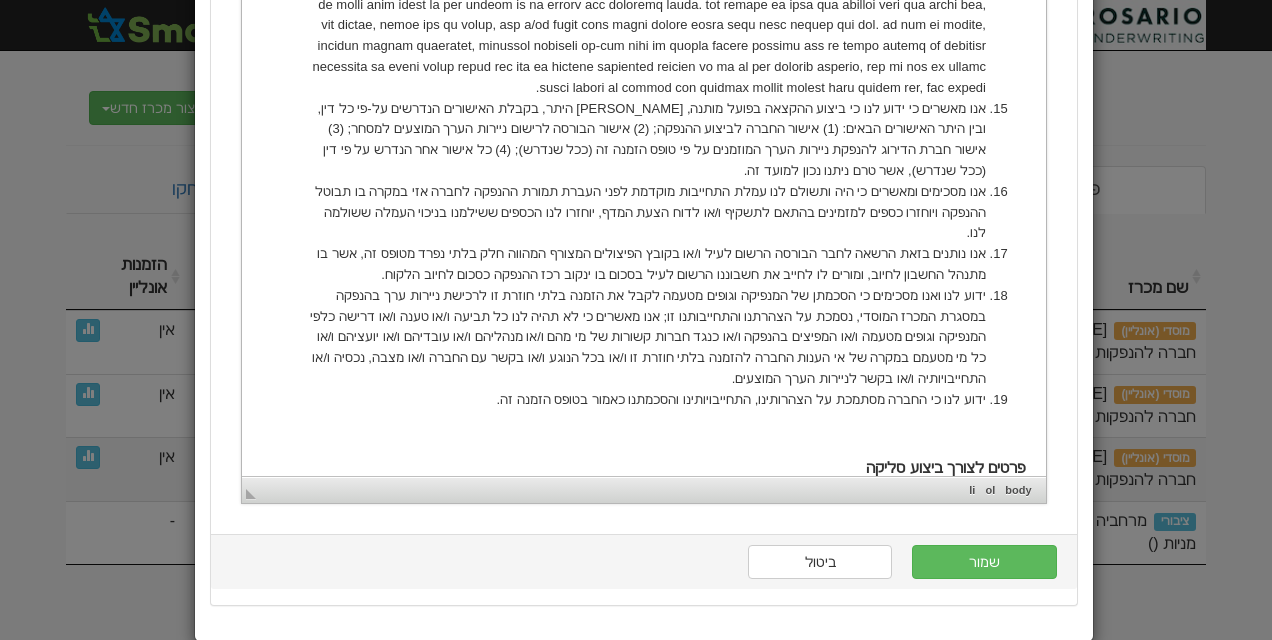 scroll, scrollTop: 2090, scrollLeft: 0, axis: vertical 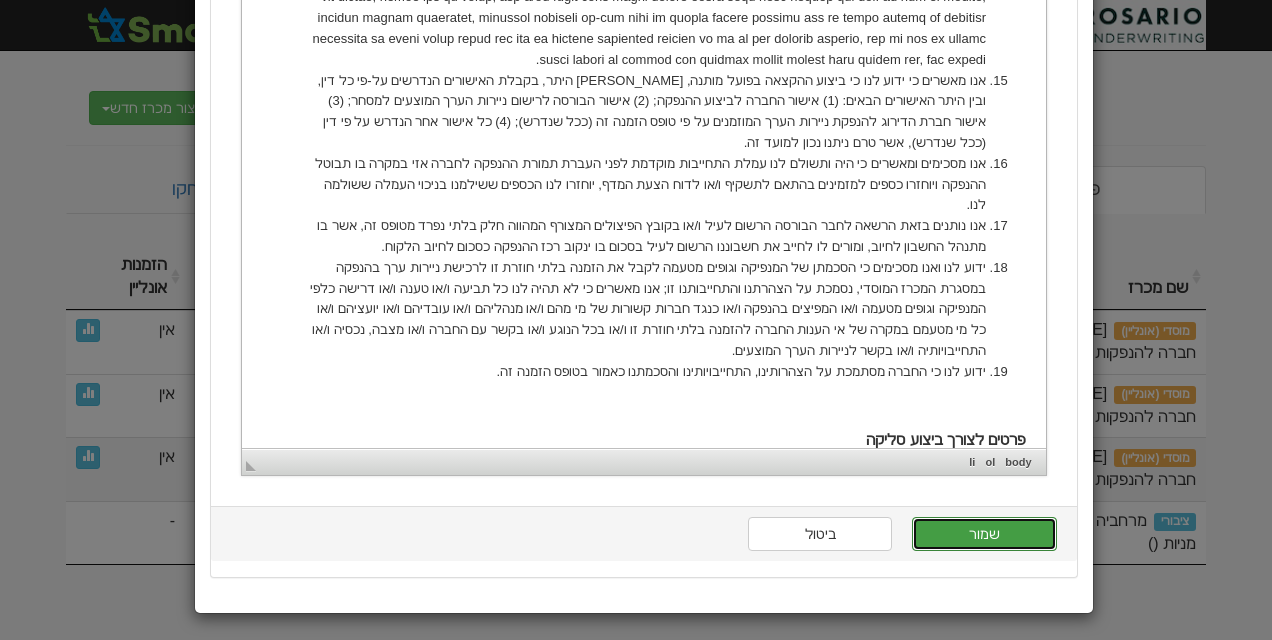 click on "שמור" at bounding box center (984, 534) 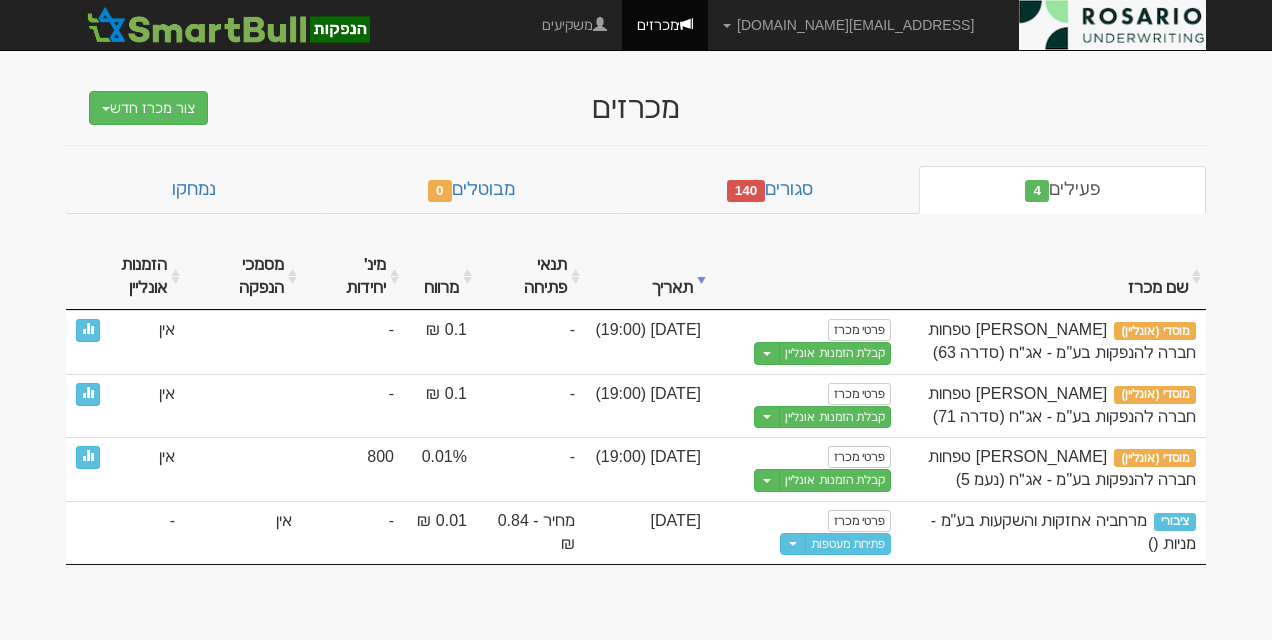 scroll, scrollTop: 0, scrollLeft: 0, axis: both 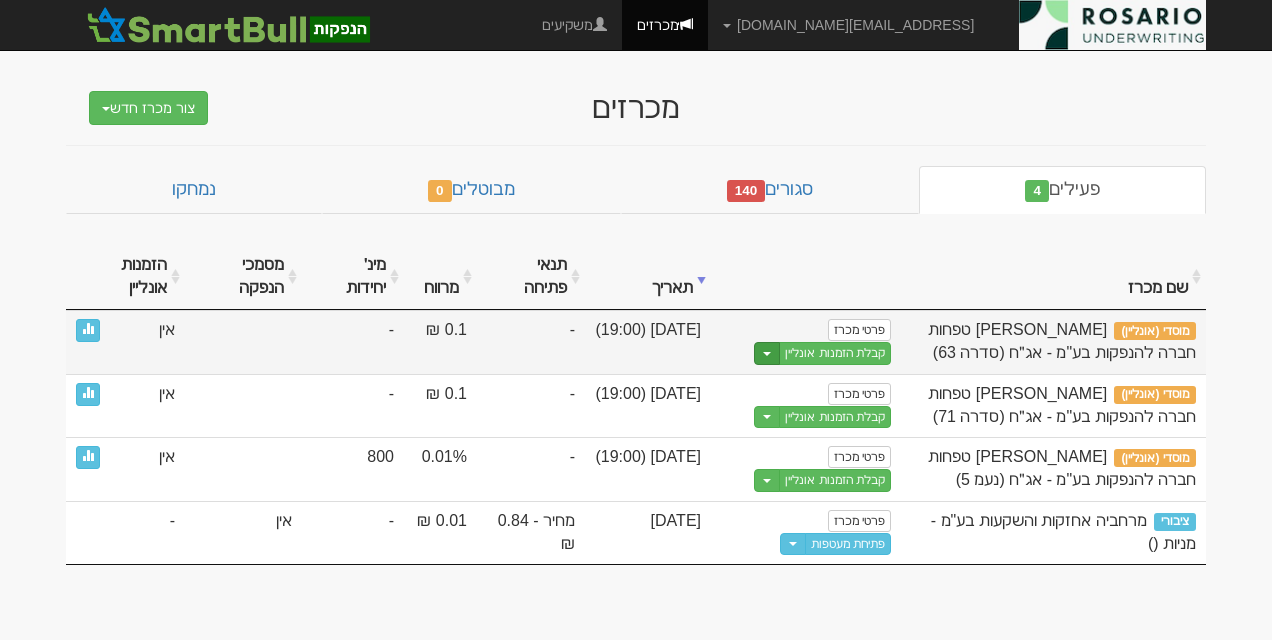click at bounding box center (767, 354) 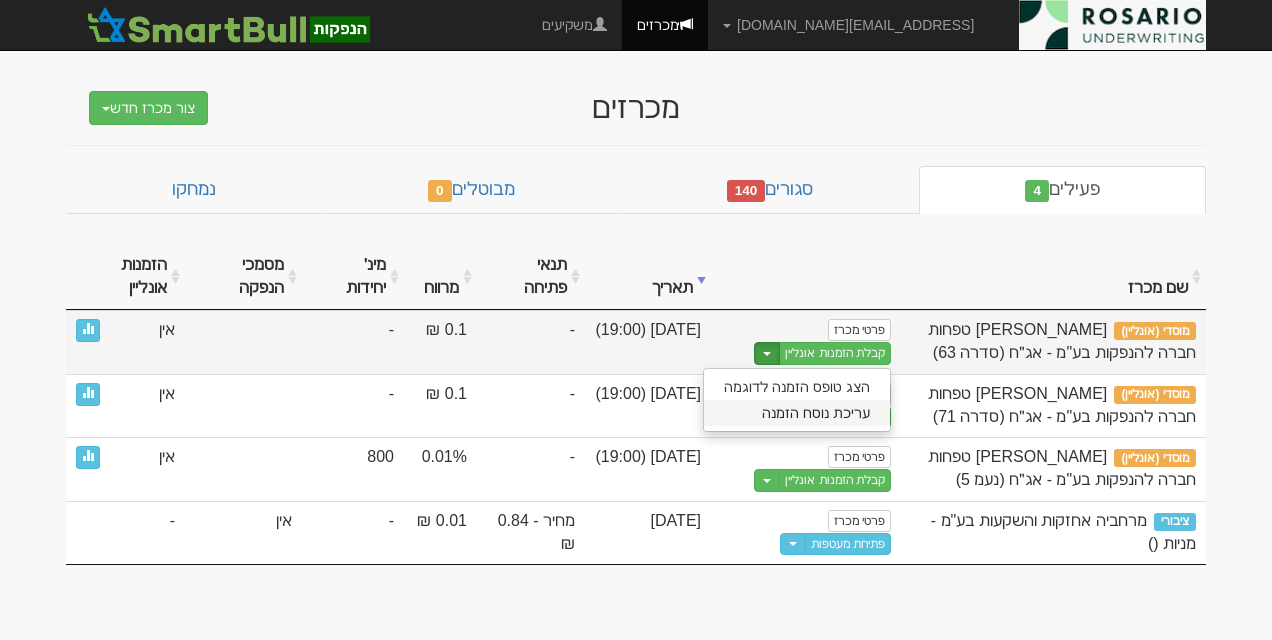 click on "עריכת נוסח הזמנה" at bounding box center (797, 413) 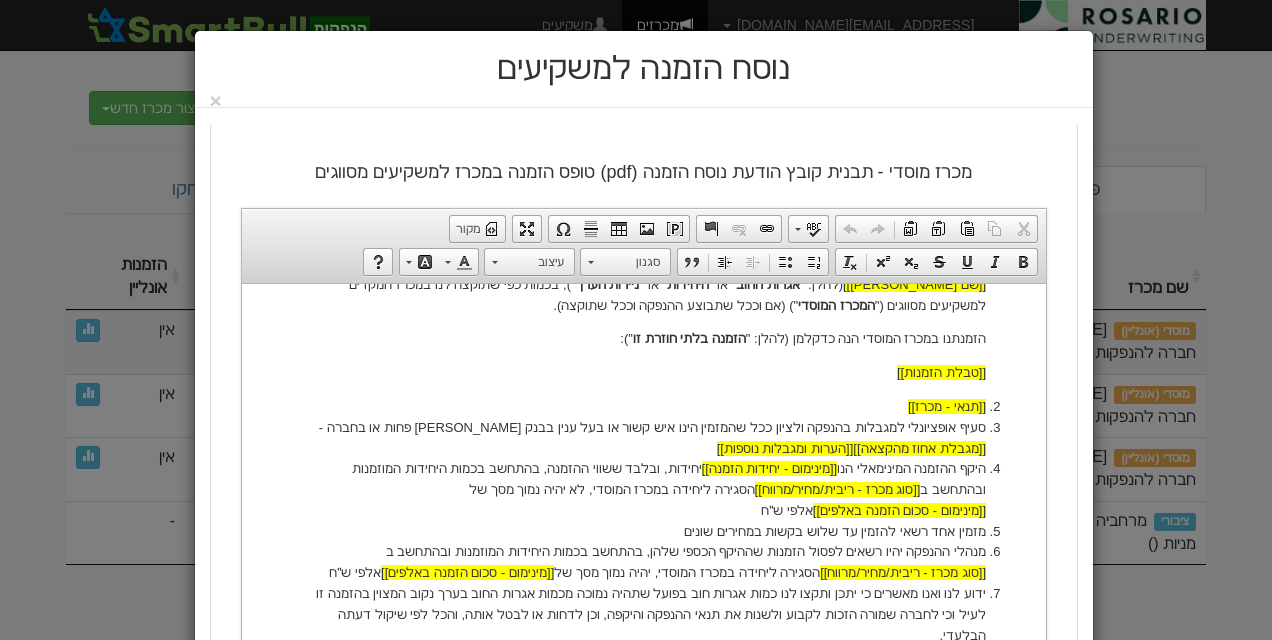 scroll, scrollTop: 600, scrollLeft: 0, axis: vertical 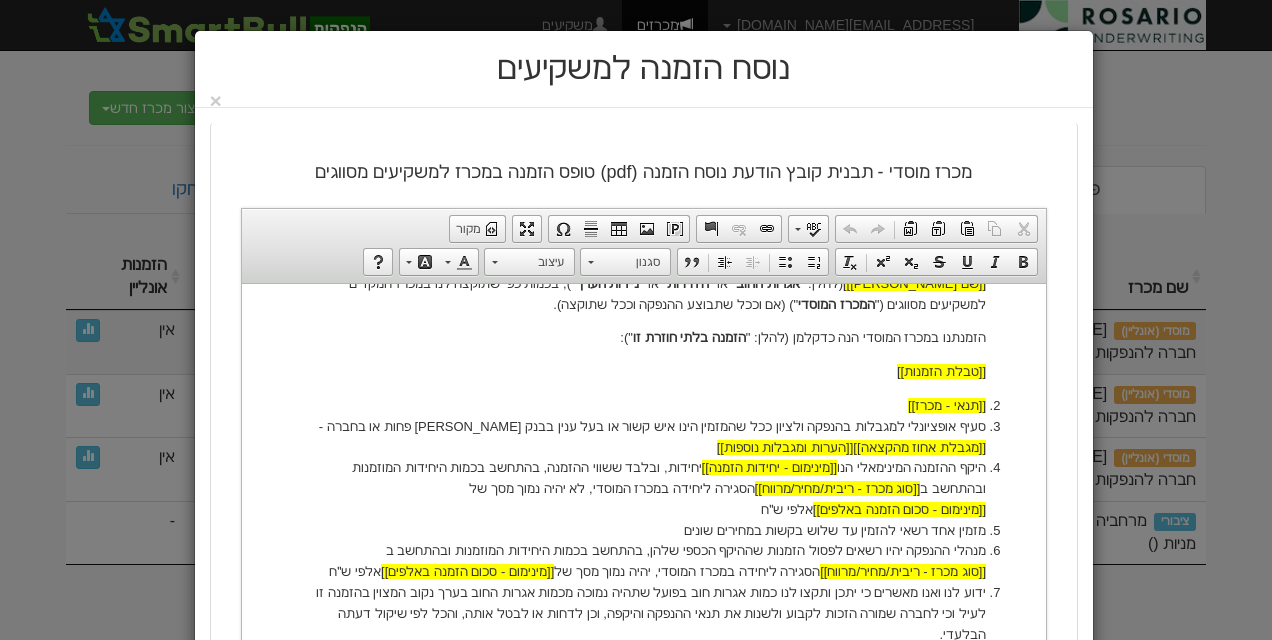 click on "סעיף אופציונלי למגבלות בהנפקה ולציון ככל שהמזמין הינו איש קשור או בעל ענין בבנק מזרחי פחות או בחברה -  [[מגבלת אחוז מהקצאה]] [[הערות ומגבלות נוספות]]" at bounding box center [643, 437] 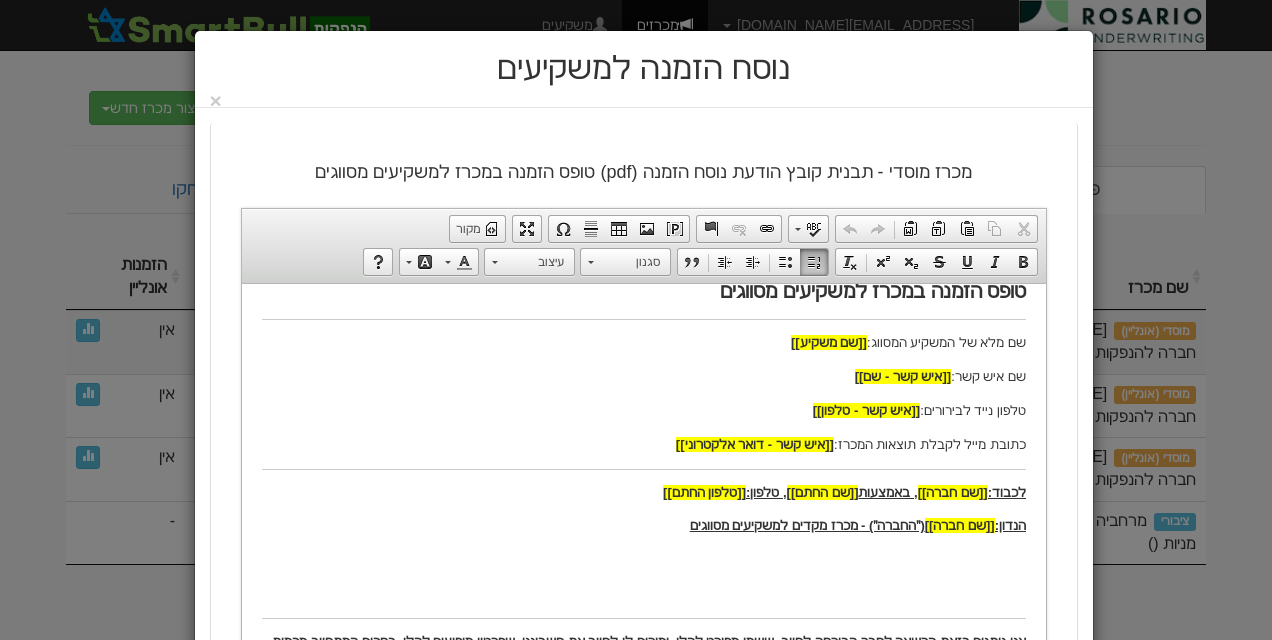 scroll, scrollTop: 0, scrollLeft: 0, axis: both 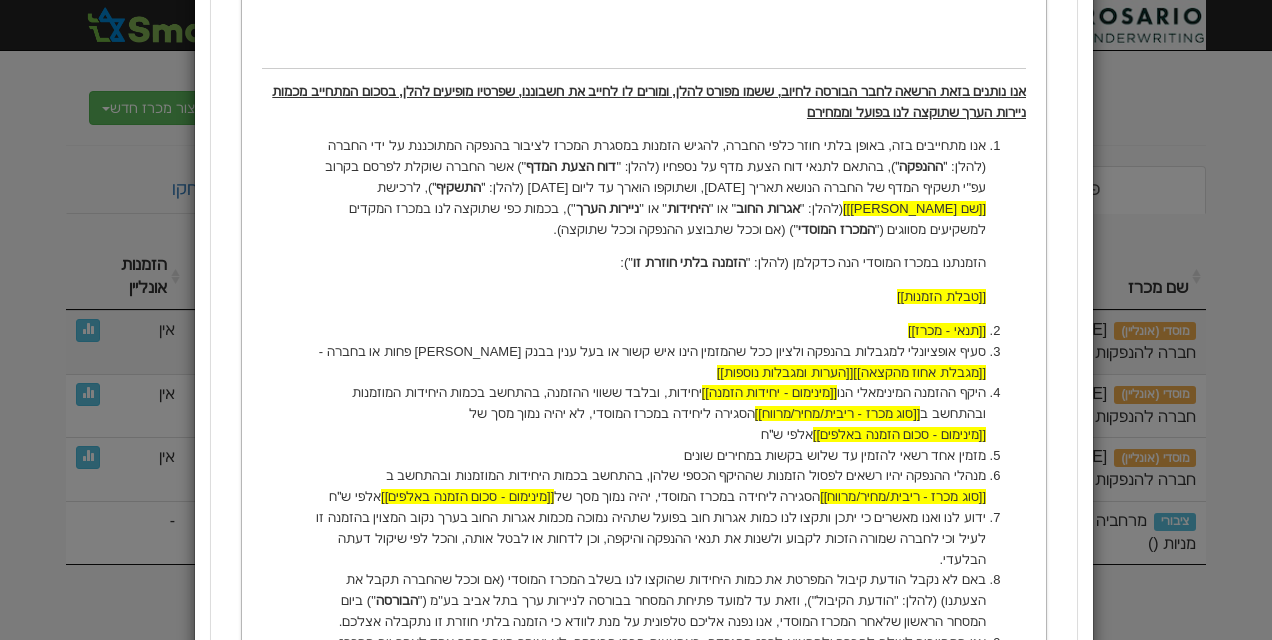 type 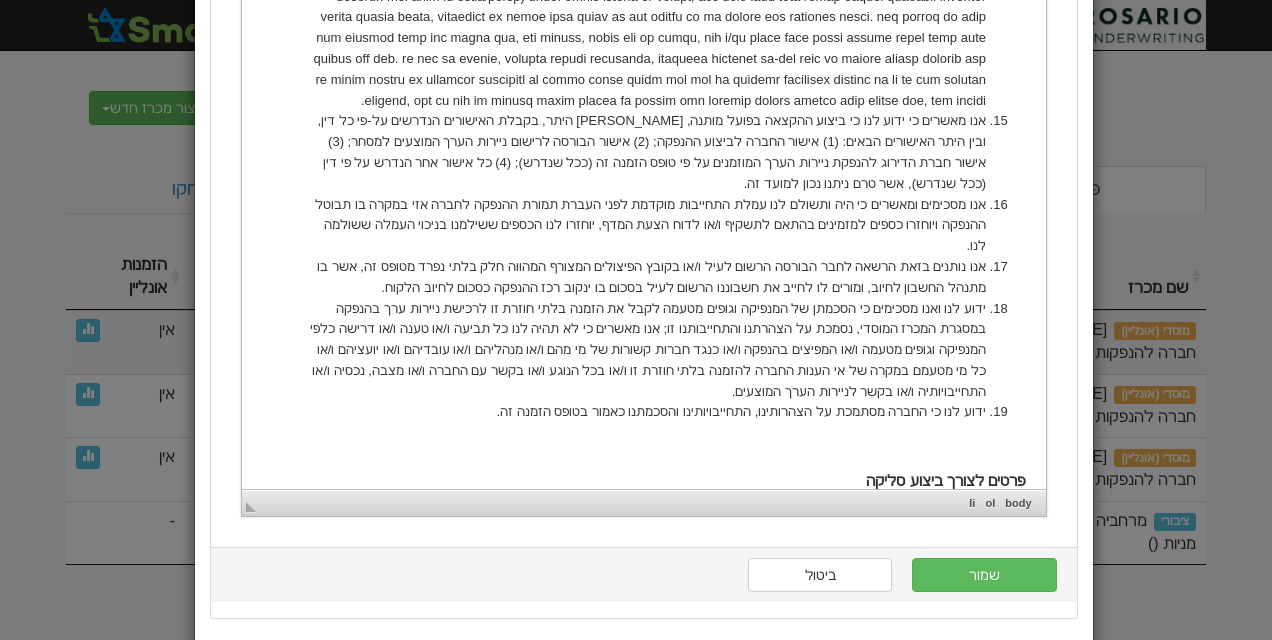 scroll, scrollTop: 2110, scrollLeft: 0, axis: vertical 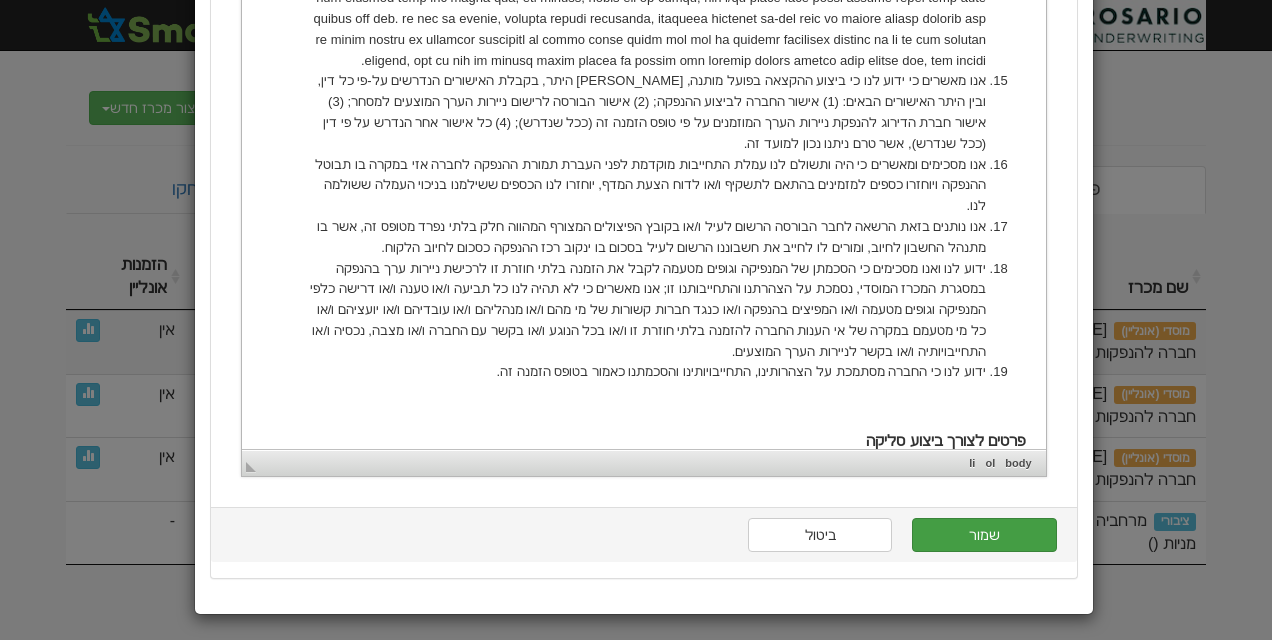 click on "שמור" at bounding box center [984, 535] 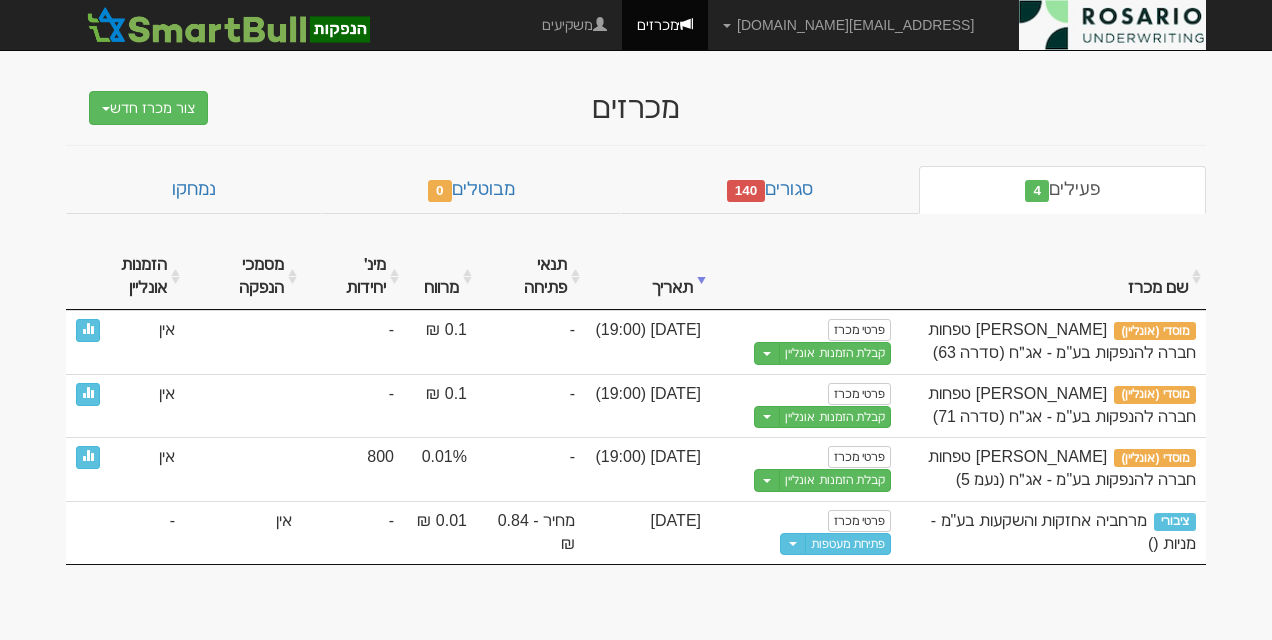 scroll, scrollTop: 0, scrollLeft: 0, axis: both 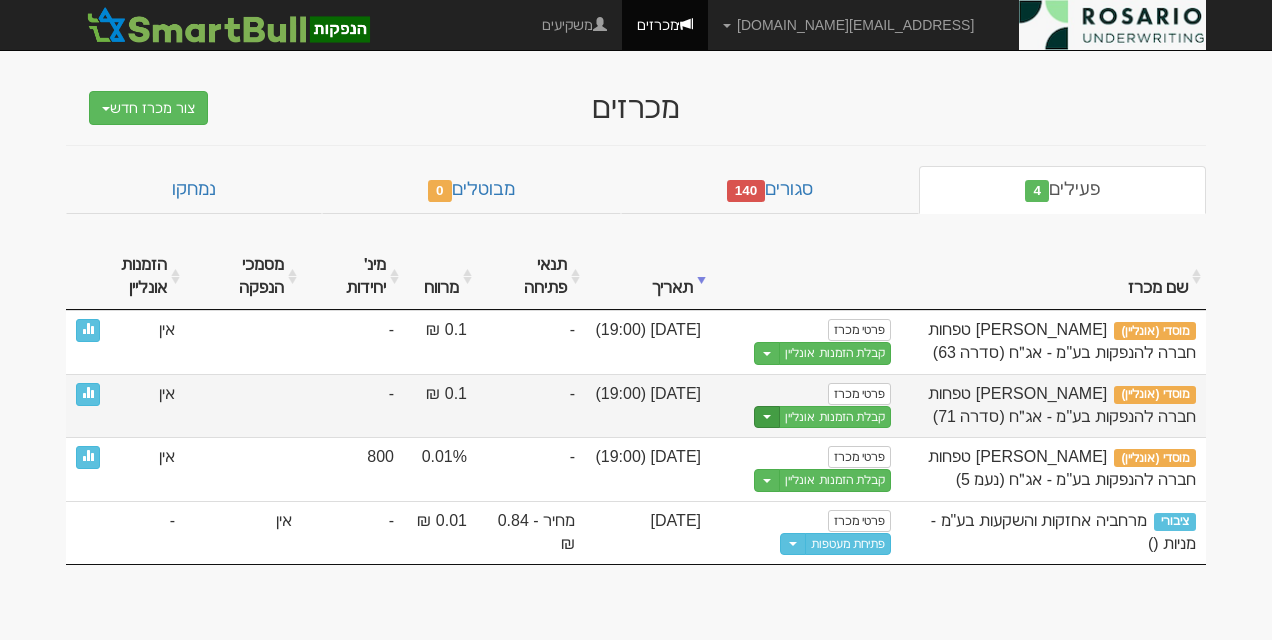 click on "Toggle Dropdown" at bounding box center [767, 417] 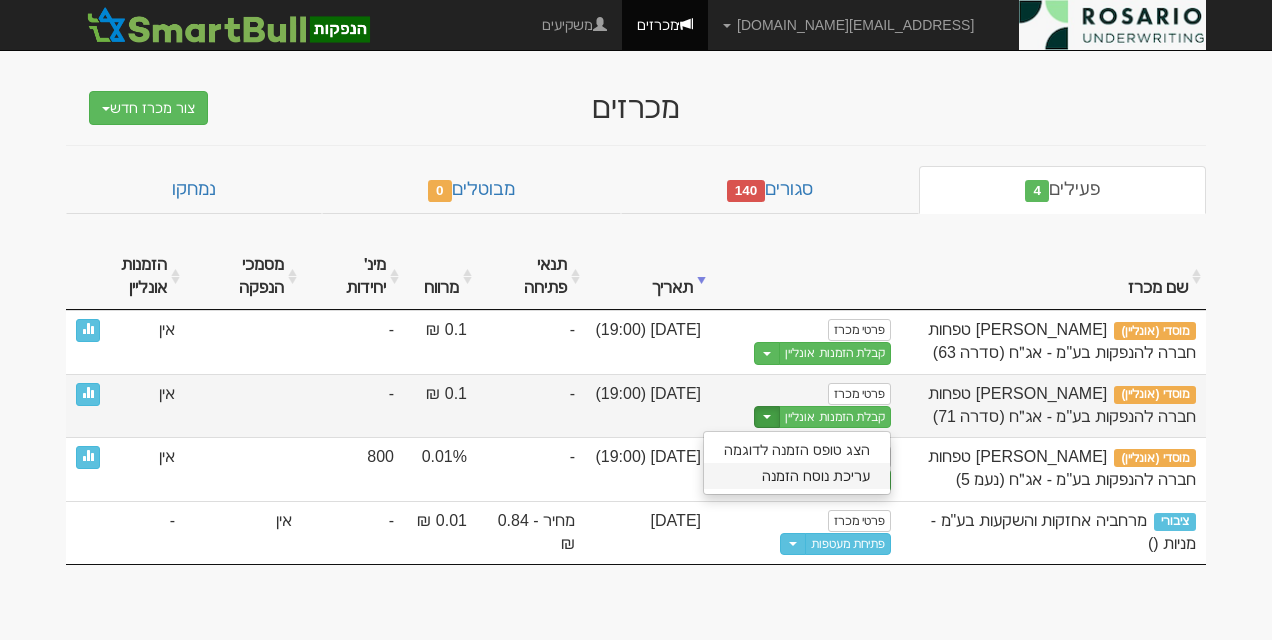 click on "עריכת נוסח הזמנה" at bounding box center (797, 476) 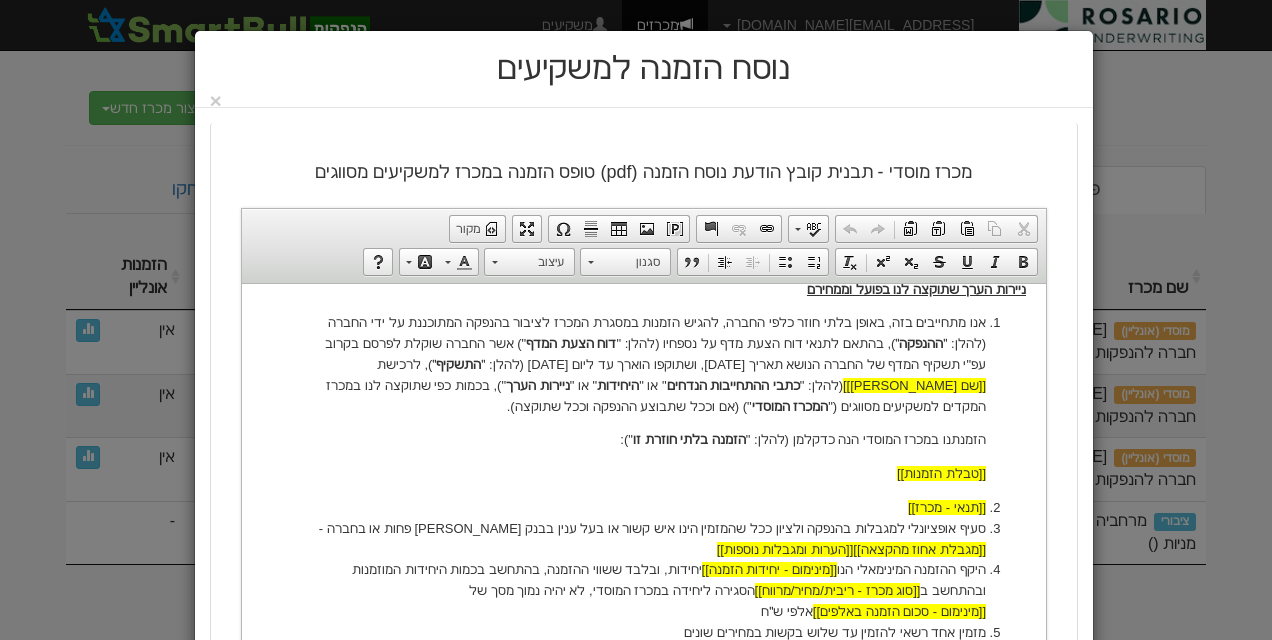 scroll, scrollTop: 500, scrollLeft: 0, axis: vertical 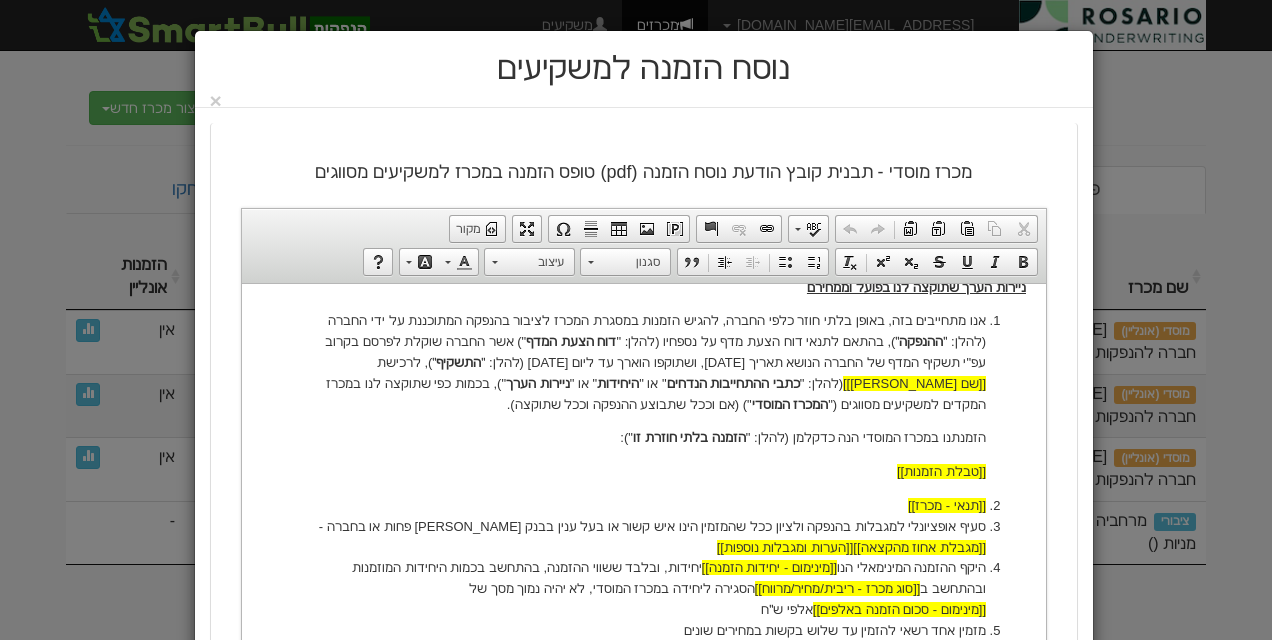 click on "אנו מתחייבים בזה, באופן בלתי חוזר כלפי החברה, להגיש הזמנות במסגרת המכרז לציבור בהנפקה המתוכננת על ידי החברה (להלן: ״ ההנפקה ״), בהתאם לתנאי דוח הצעת מדף על נספחיו (להלן: " דוח הצעת המדף ") אשר החברה שוקלת לפרסם בקרוב עפ"י תשקיף המדף של החברה הנושא תאריך 02.08.22, ושתוקפו הוארך עד ליום 1.8.2025 (להלן: ״ התשקיף ״), לרכישת  [[שם נייר מונפק]]  (להלן: " כתבי ההתחייבות הנדחים " או " היחידות " או " ניירות הערך "), בכמות כפי שתוקצה לנו במכרז המקדים למשקיעים מסווגים (" המכרז המוסדי ") (אם וככל שתבוצע ההנפקה וככל שתוקצה)." at bounding box center (643, 362) 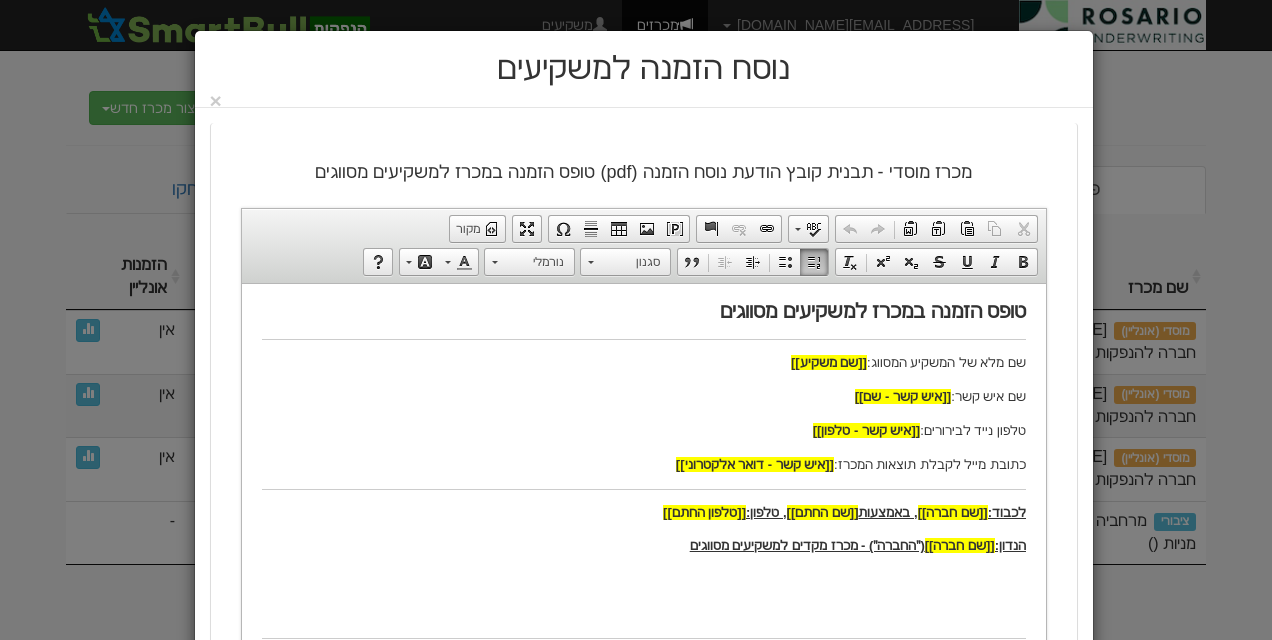 scroll, scrollTop: 0, scrollLeft: 0, axis: both 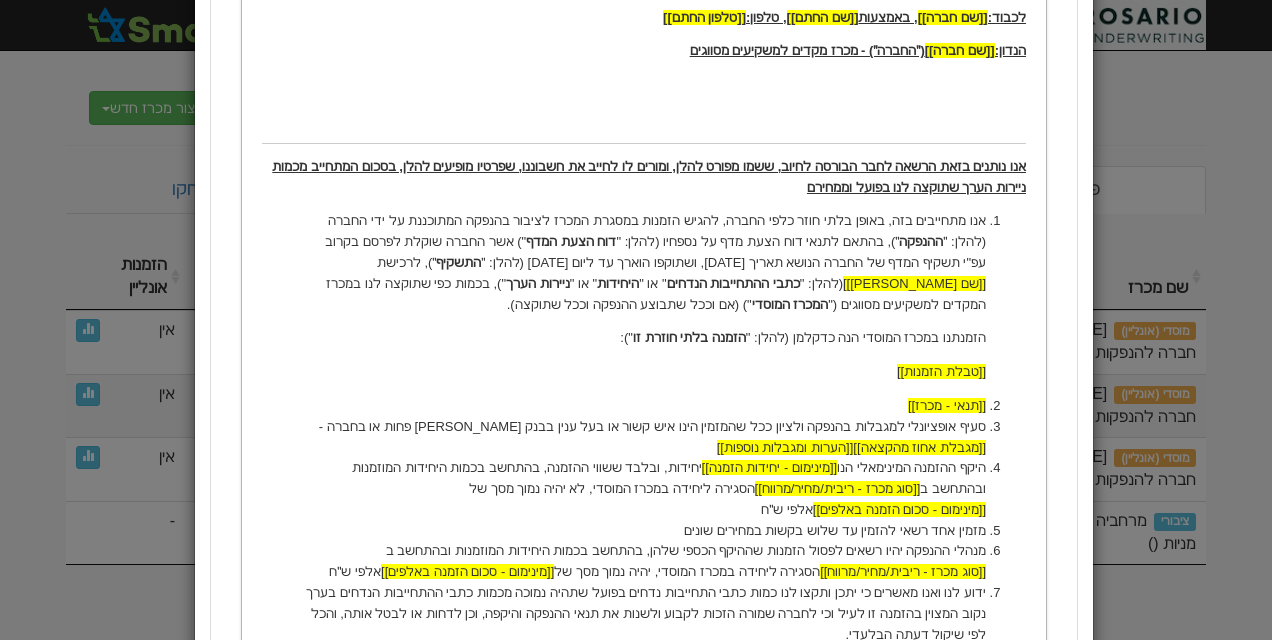 click on "סעיף אופציונלי למגבלות בהנפקה ולציון ככל שהמזמין הינו איש קשור או בעל ענין בבנק מזרחי פחות או בחברה -  [[מגבלת אחוז מהקצאה]] [[הערות ומגבלות נוספות]]" at bounding box center (643, 438) 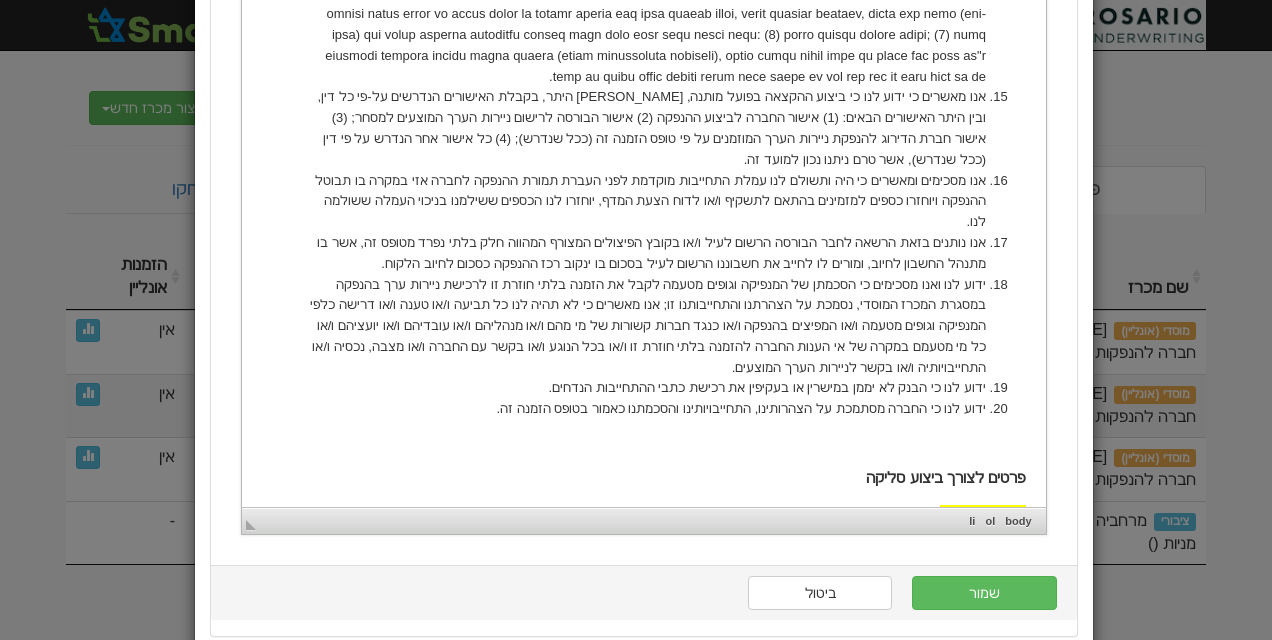 scroll, scrollTop: 2152, scrollLeft: 0, axis: vertical 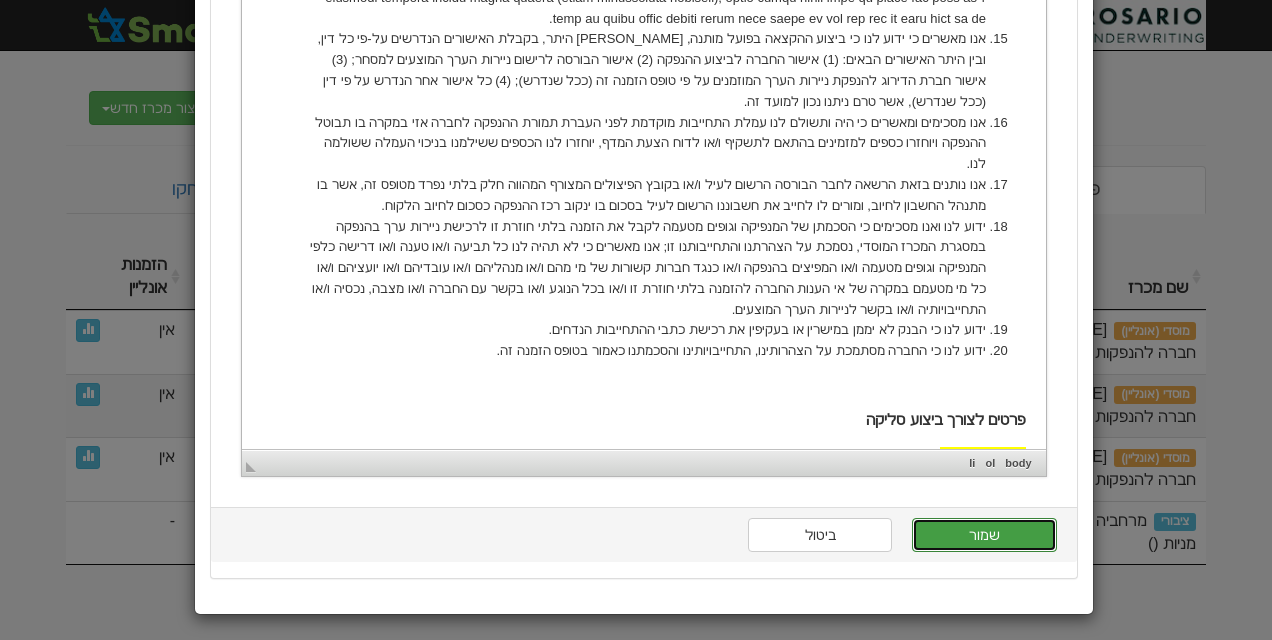 click on "שמור" at bounding box center (984, 535) 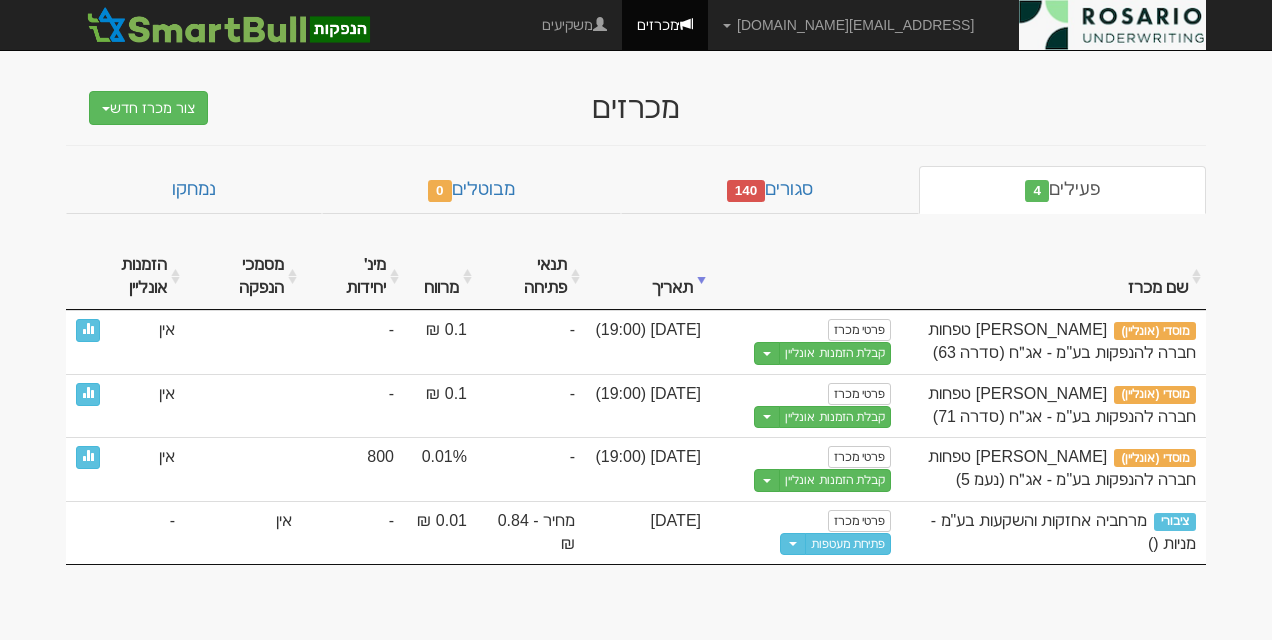 scroll, scrollTop: 0, scrollLeft: 0, axis: both 